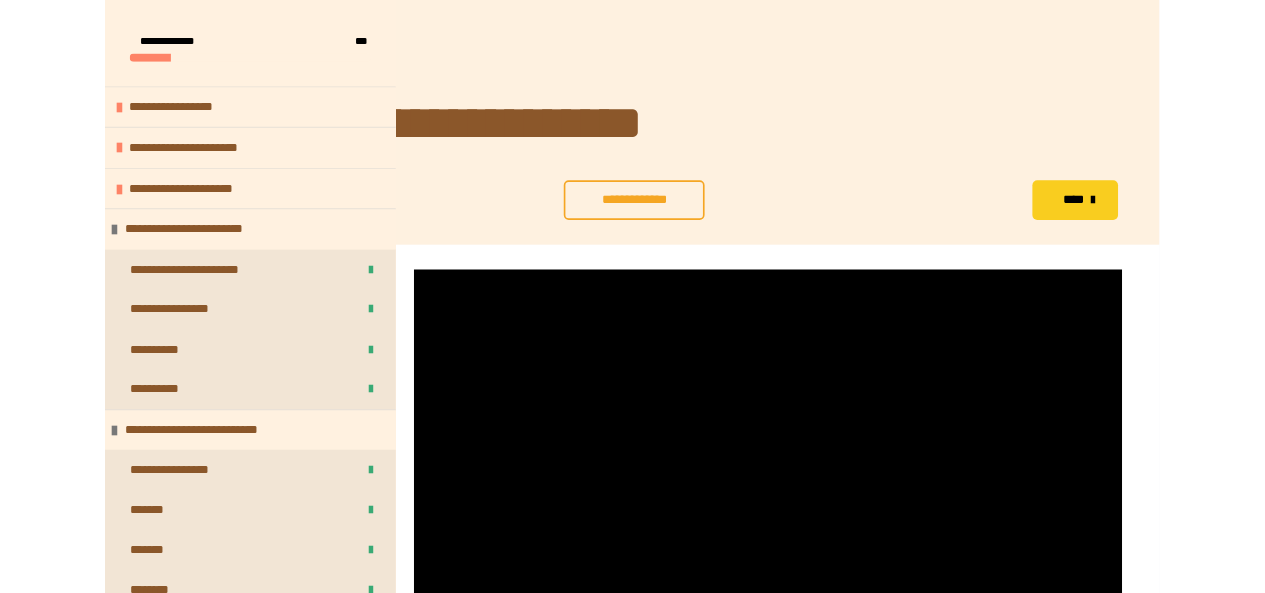 scroll, scrollTop: 287, scrollLeft: 0, axis: vertical 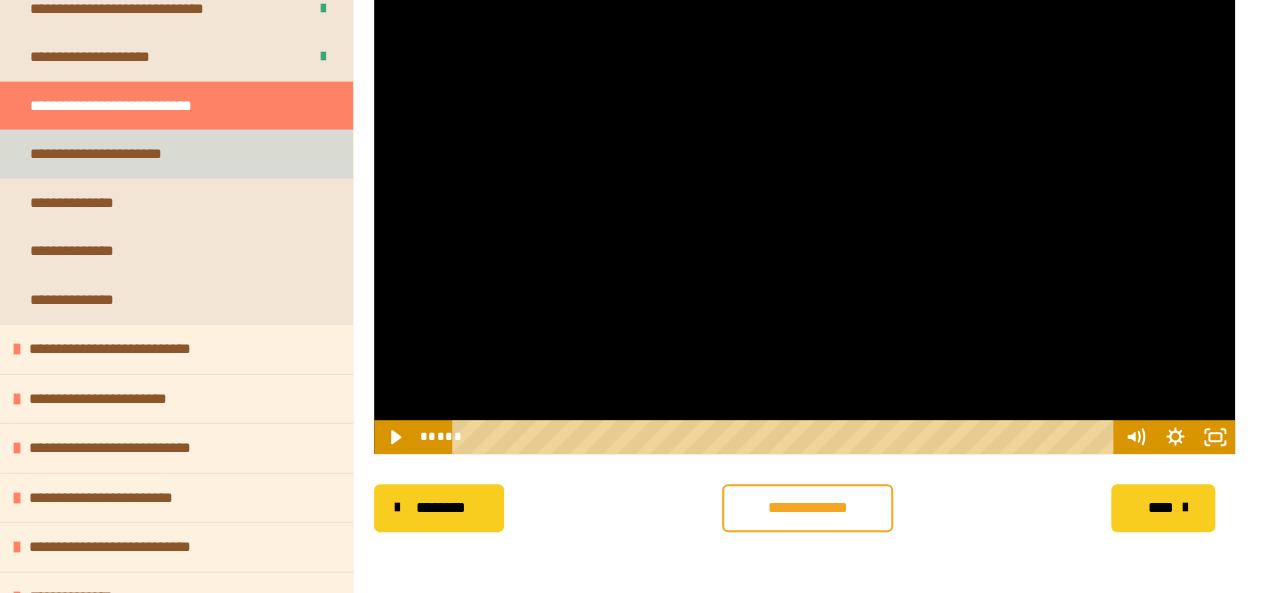 click on "**********" at bounding box center (110, 154) 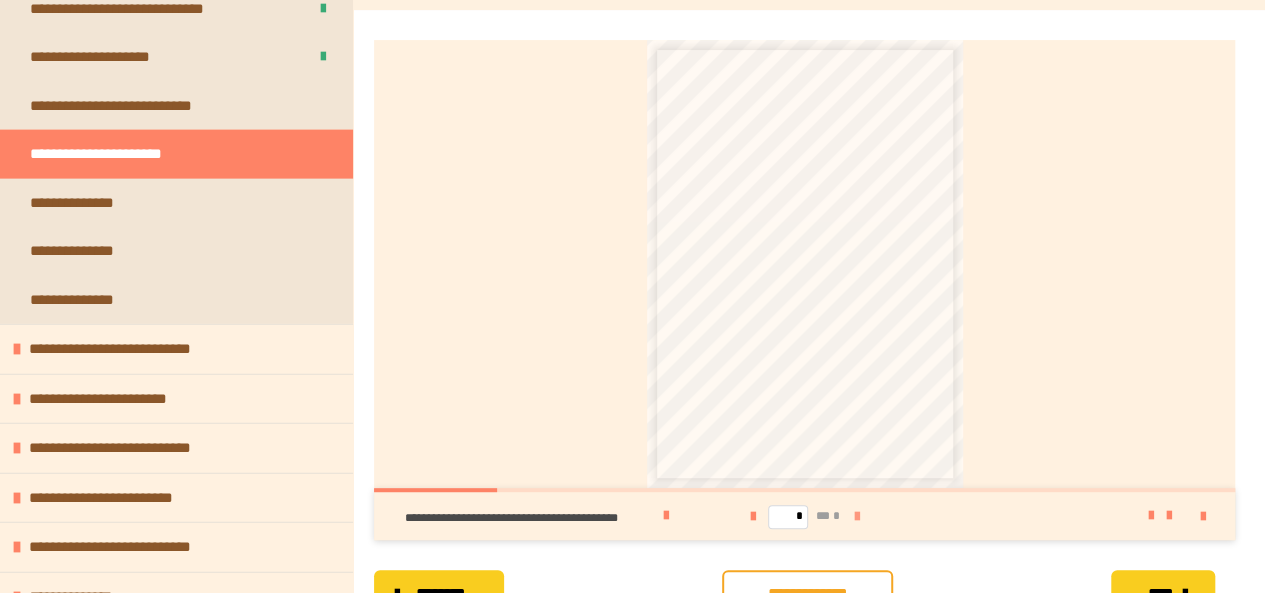 click at bounding box center [857, 517] 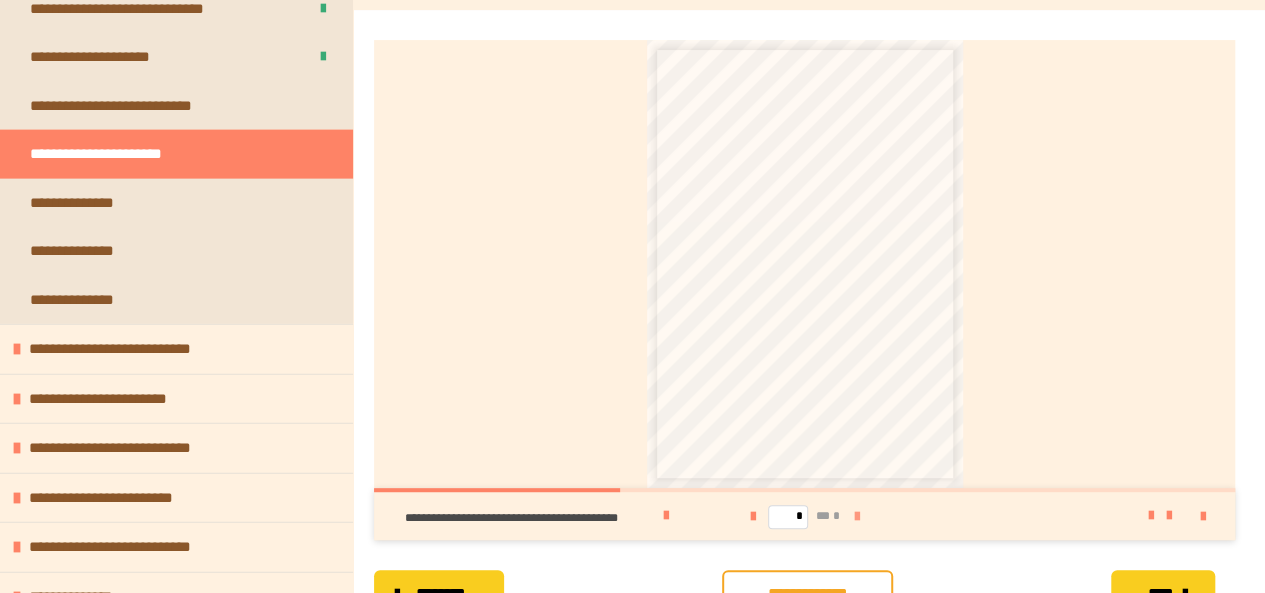 click at bounding box center [857, 517] 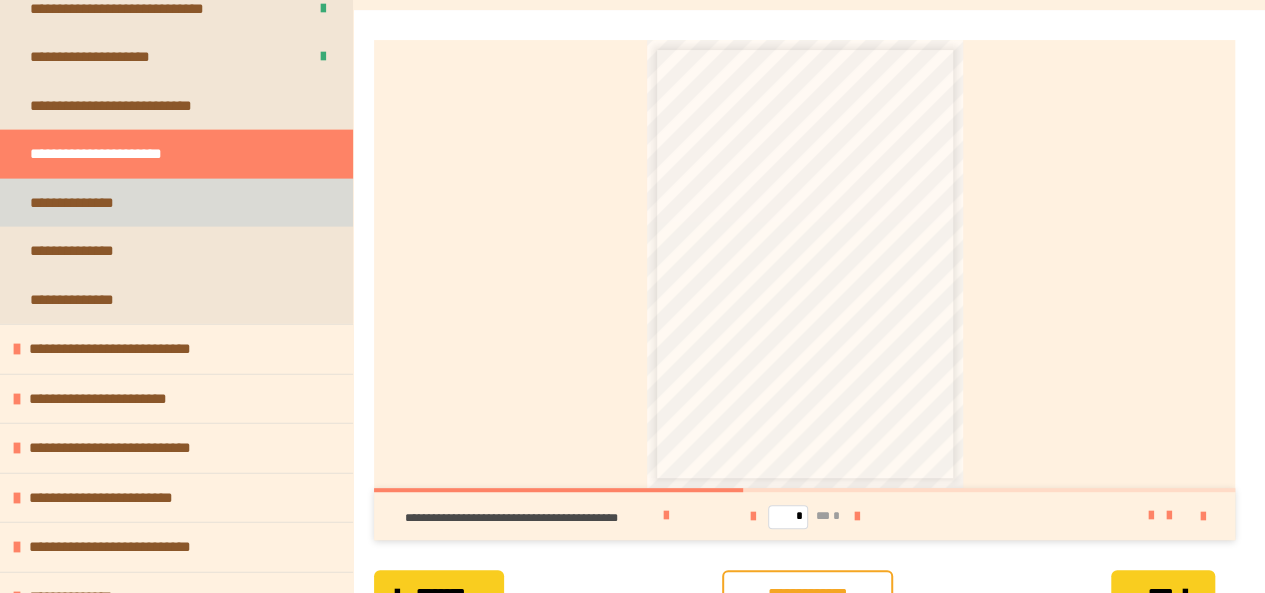 click on "**********" at bounding box center [176, 203] 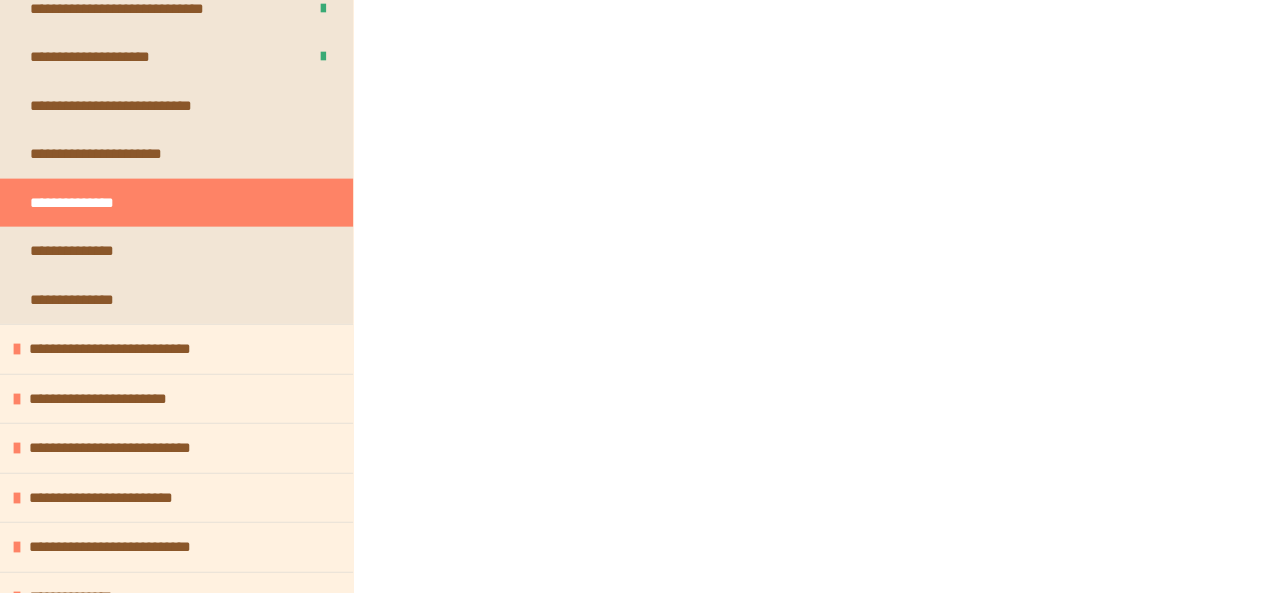 scroll, scrollTop: 275, scrollLeft: 0, axis: vertical 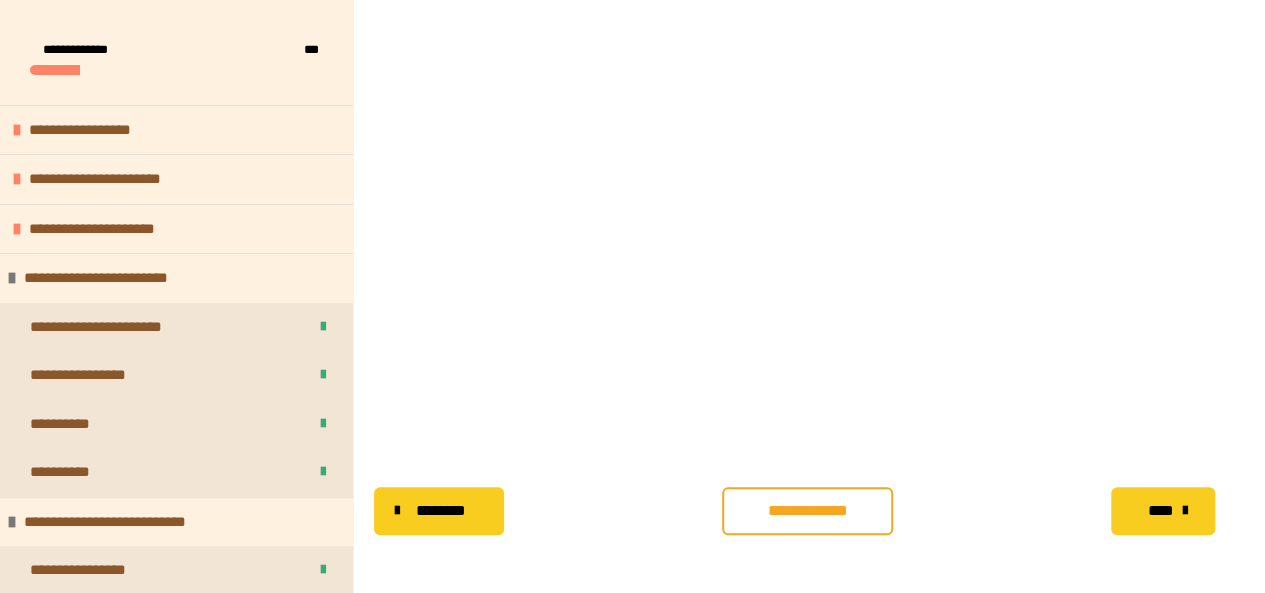 click on "**********" at bounding box center (807, 511) 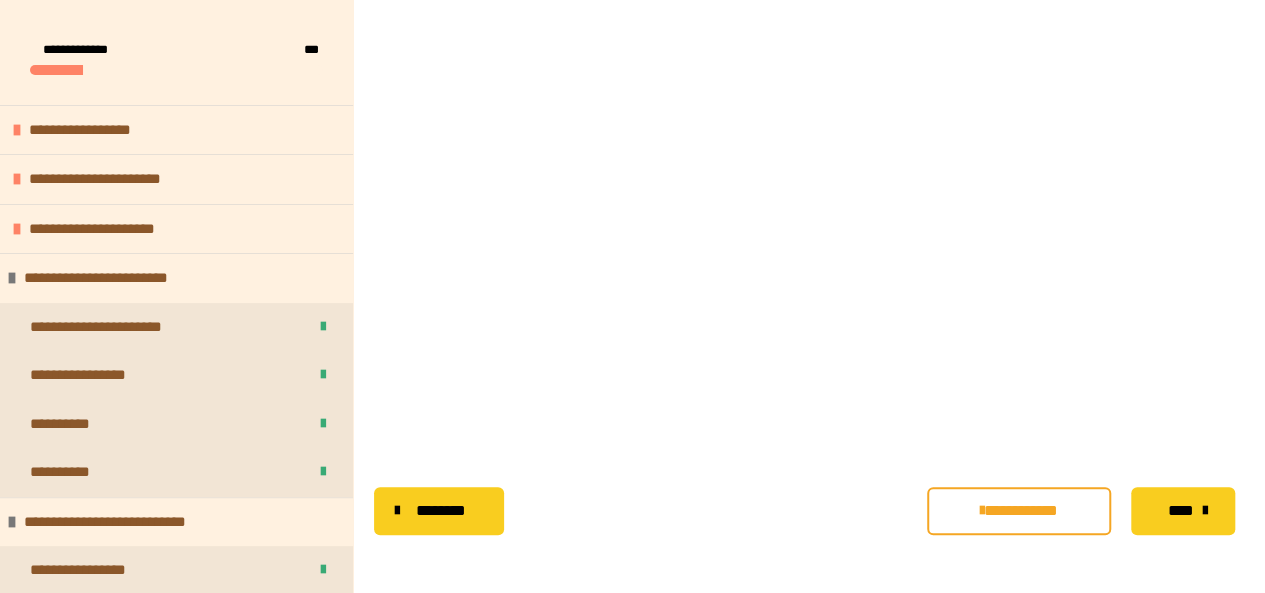click on "**********" at bounding box center [1018, 511] 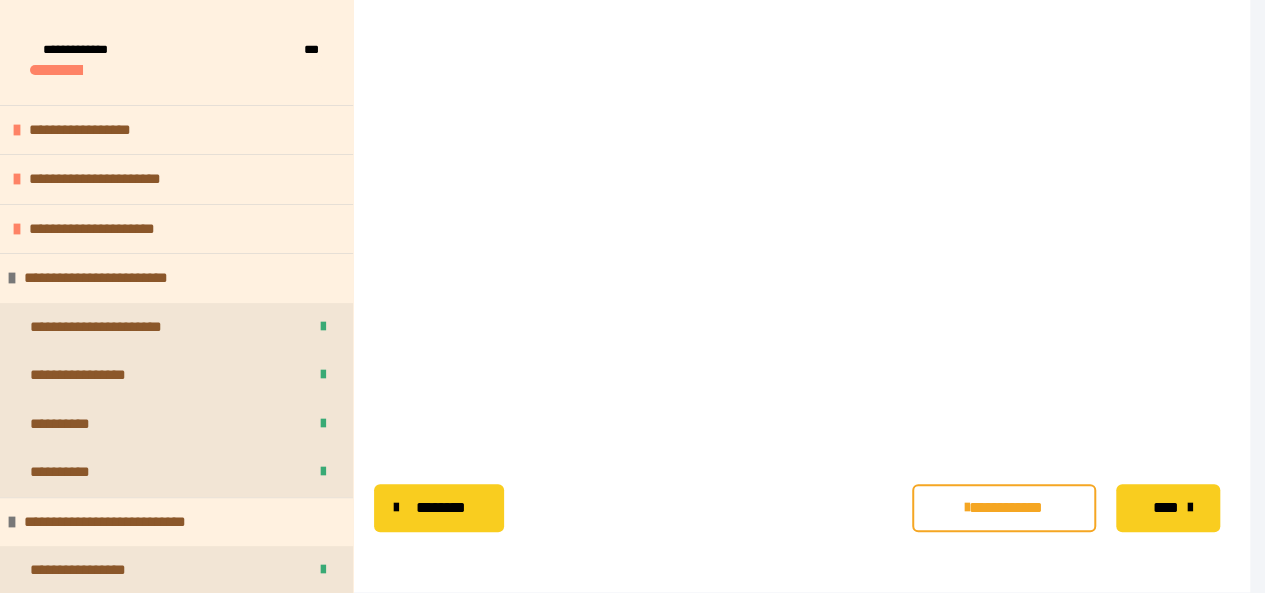 scroll, scrollTop: 598, scrollLeft: 0, axis: vertical 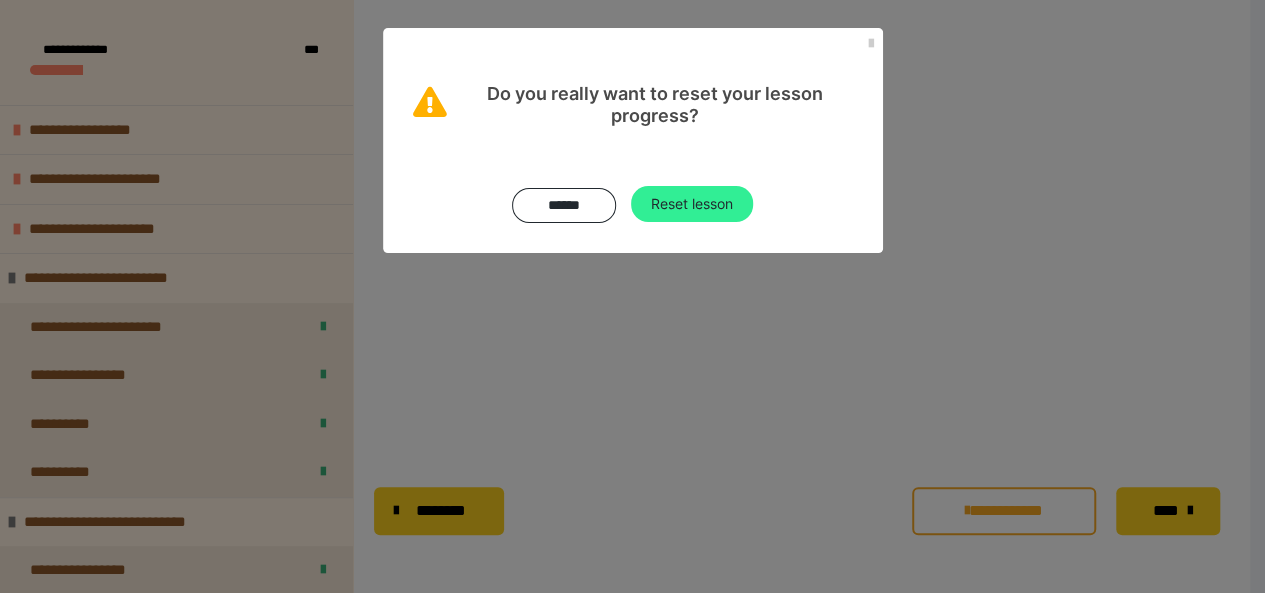 click on "Reset lesson" at bounding box center [692, 204] 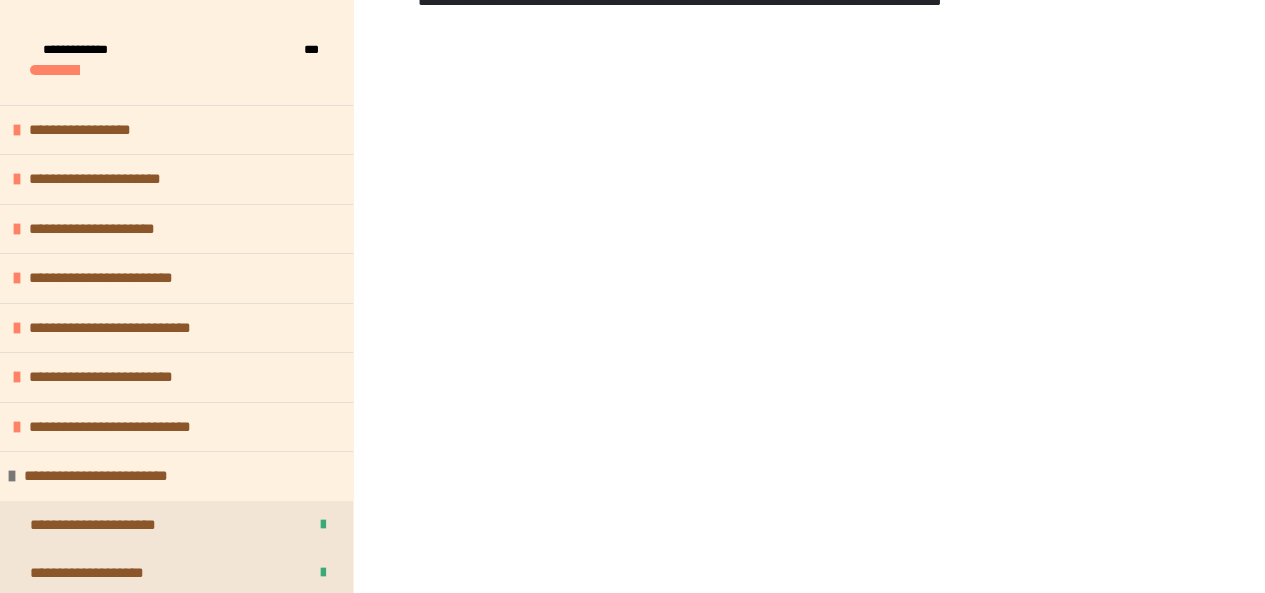 scroll, scrollTop: 601, scrollLeft: 0, axis: vertical 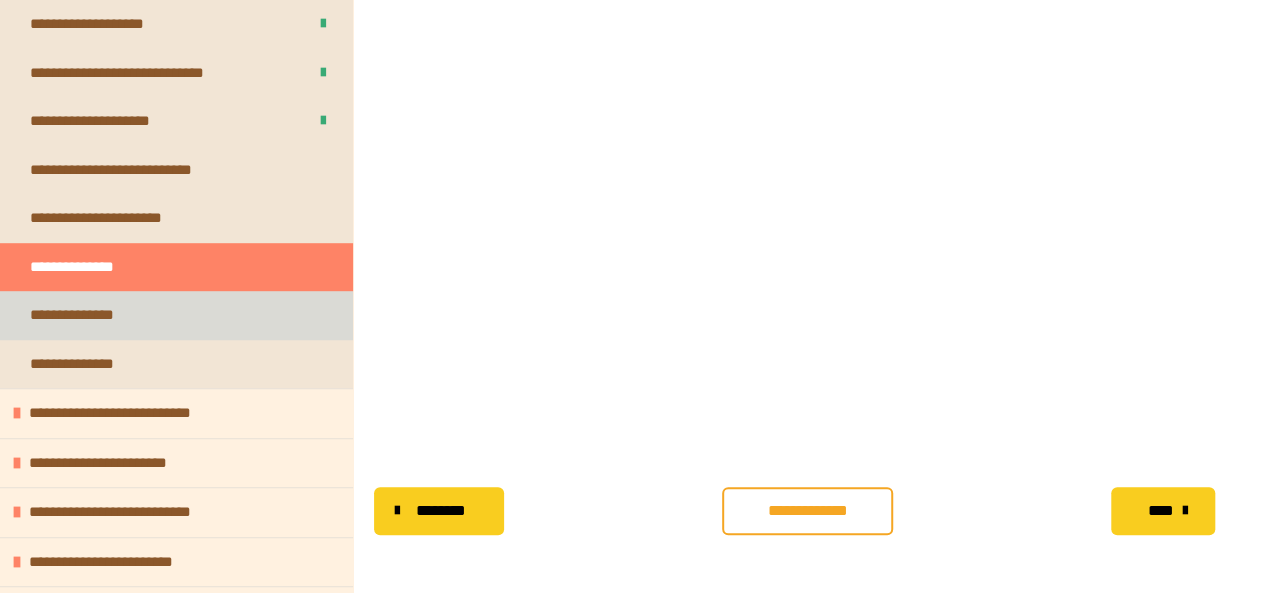 click on "**********" at bounding box center (176, 315) 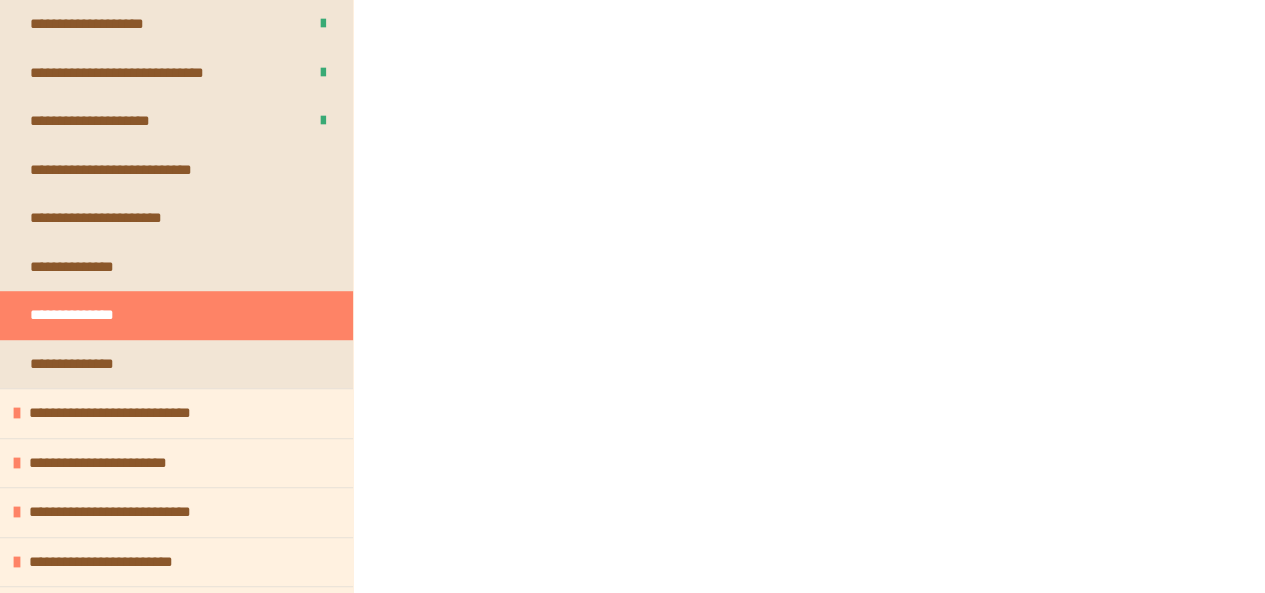 scroll, scrollTop: 457, scrollLeft: 0, axis: vertical 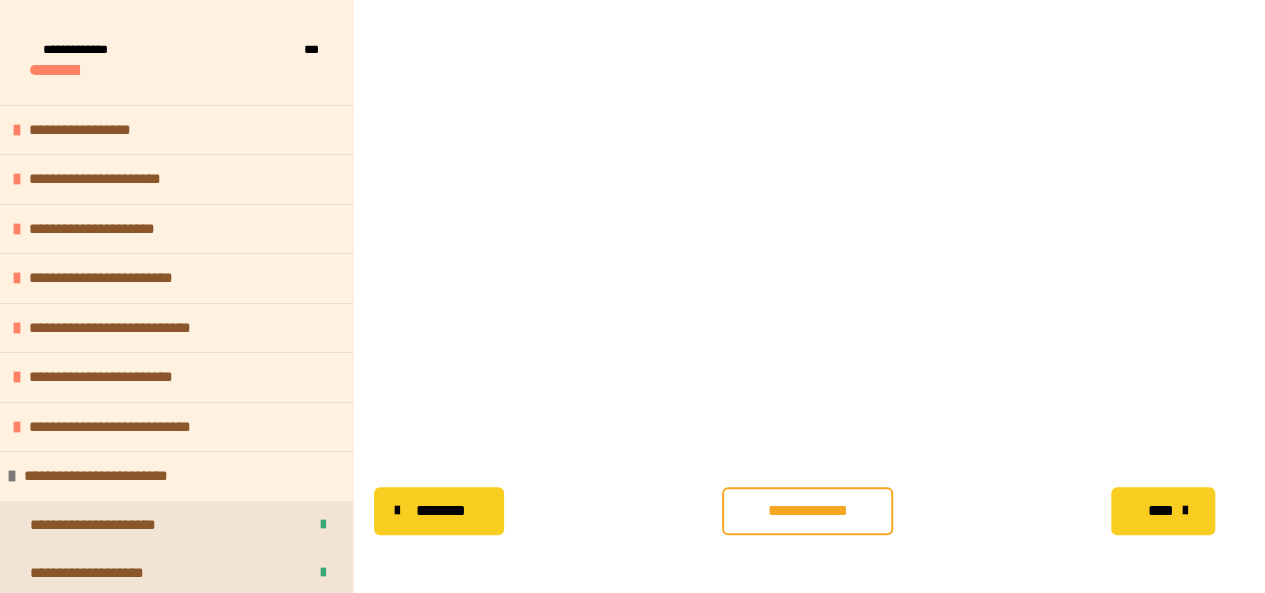 click on "**********" at bounding box center [807, 511] 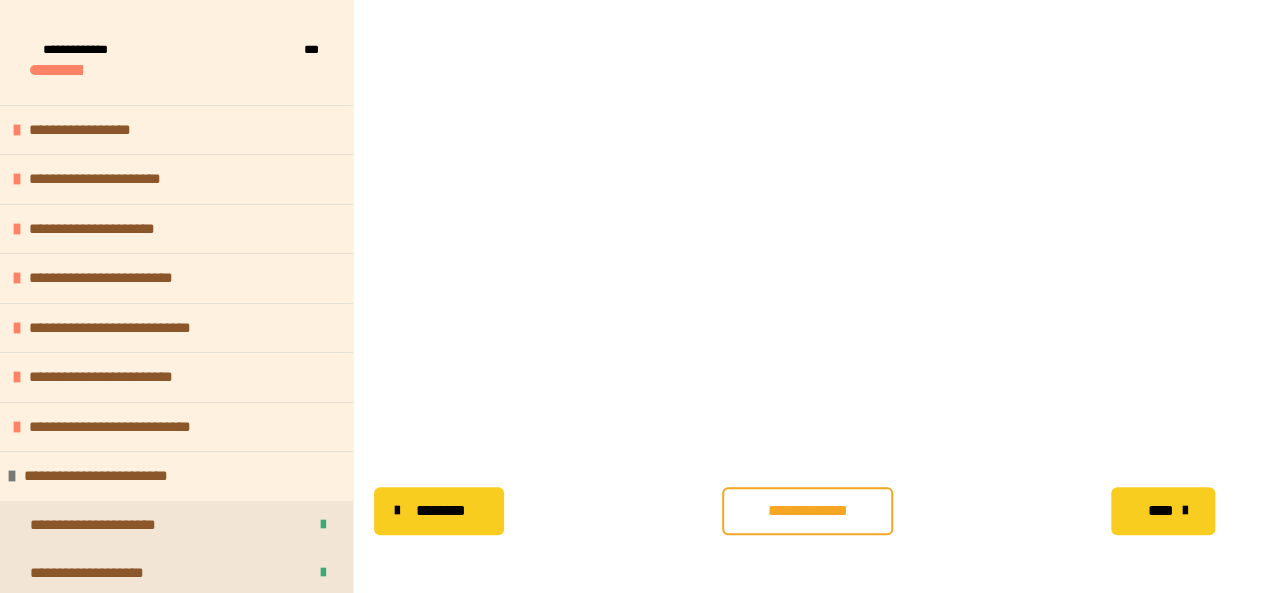 click on "**********" at bounding box center [807, 511] 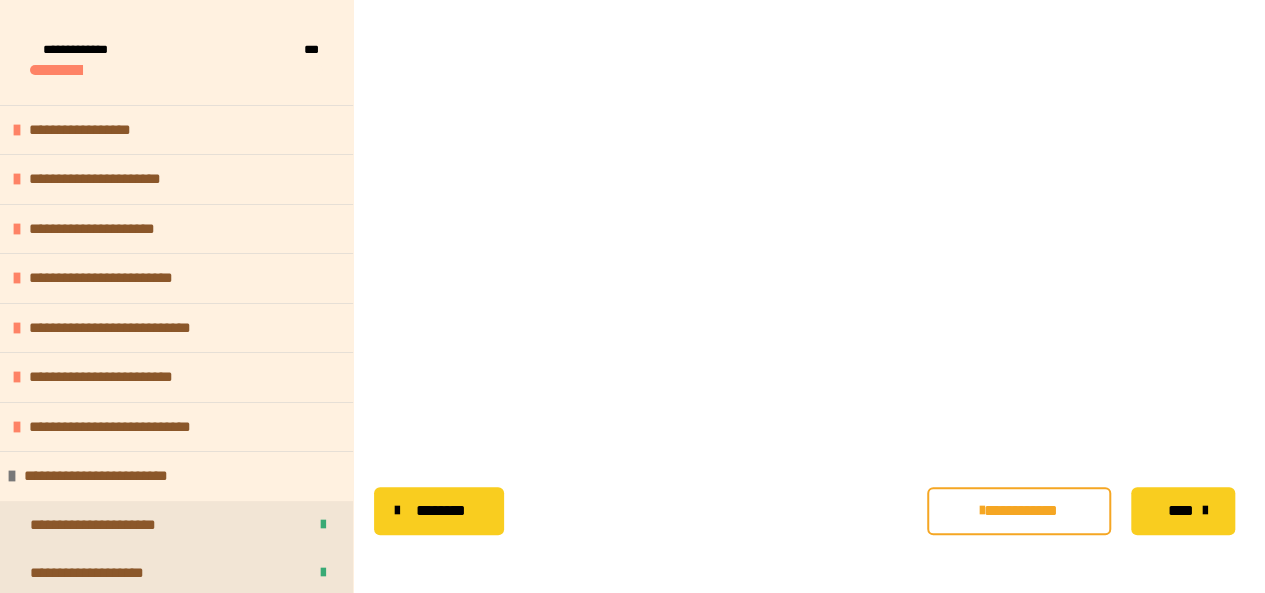 click at bounding box center [982, 511] 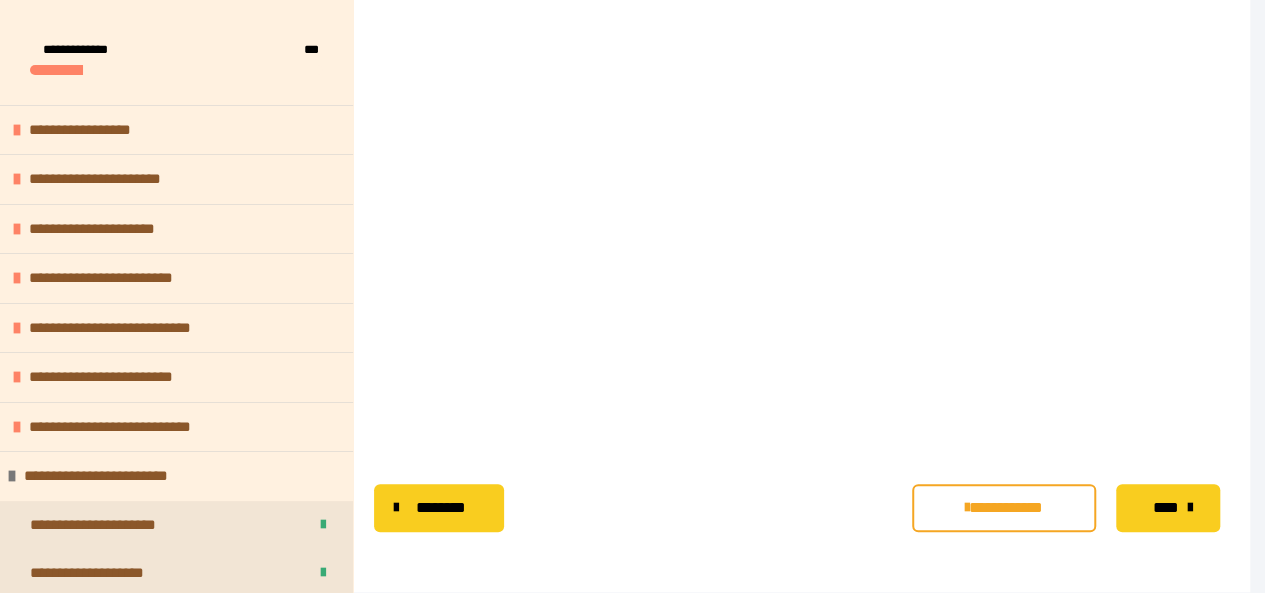 scroll, scrollTop: 598, scrollLeft: 0, axis: vertical 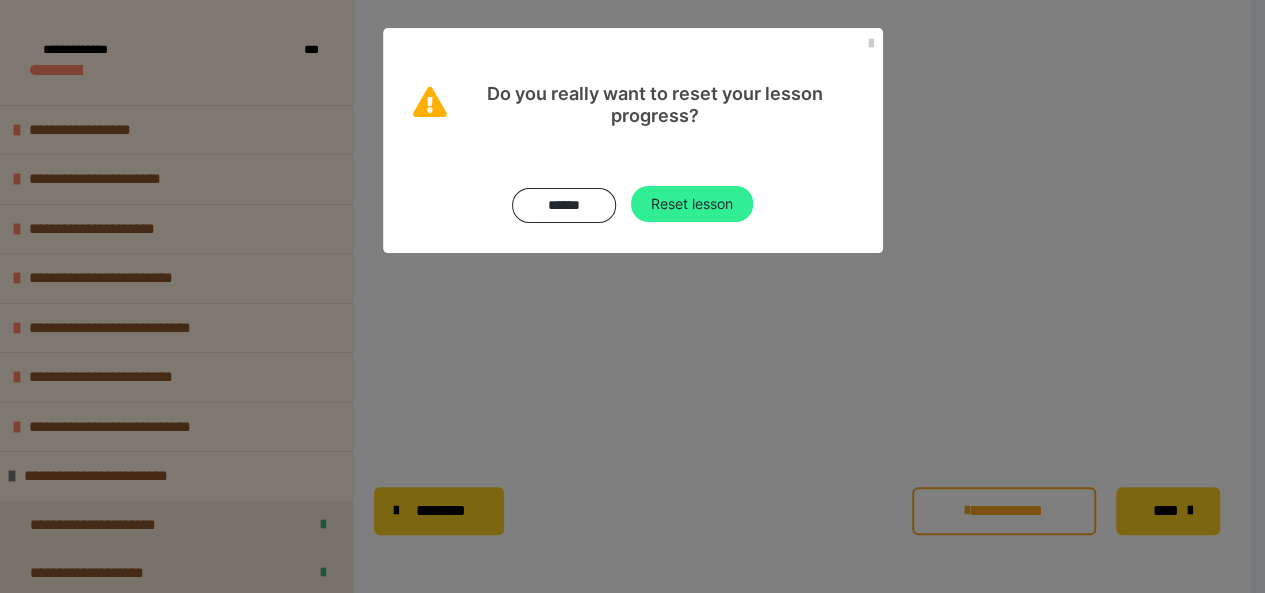 click on "Reset lesson" at bounding box center (692, 204) 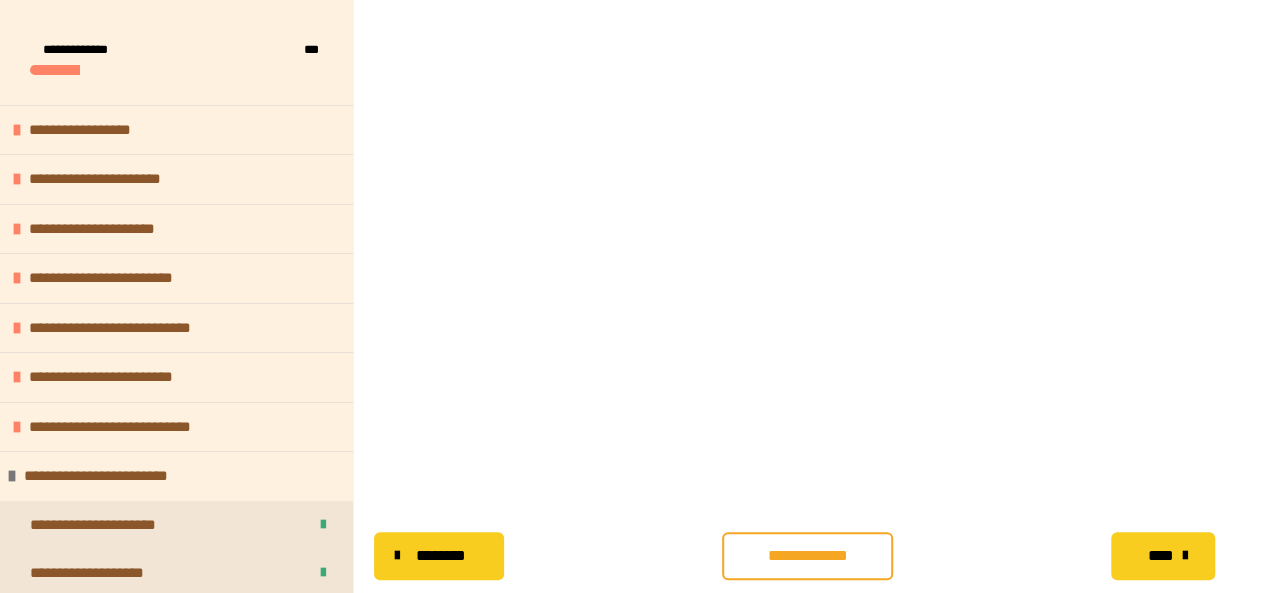 scroll, scrollTop: 601, scrollLeft: 0, axis: vertical 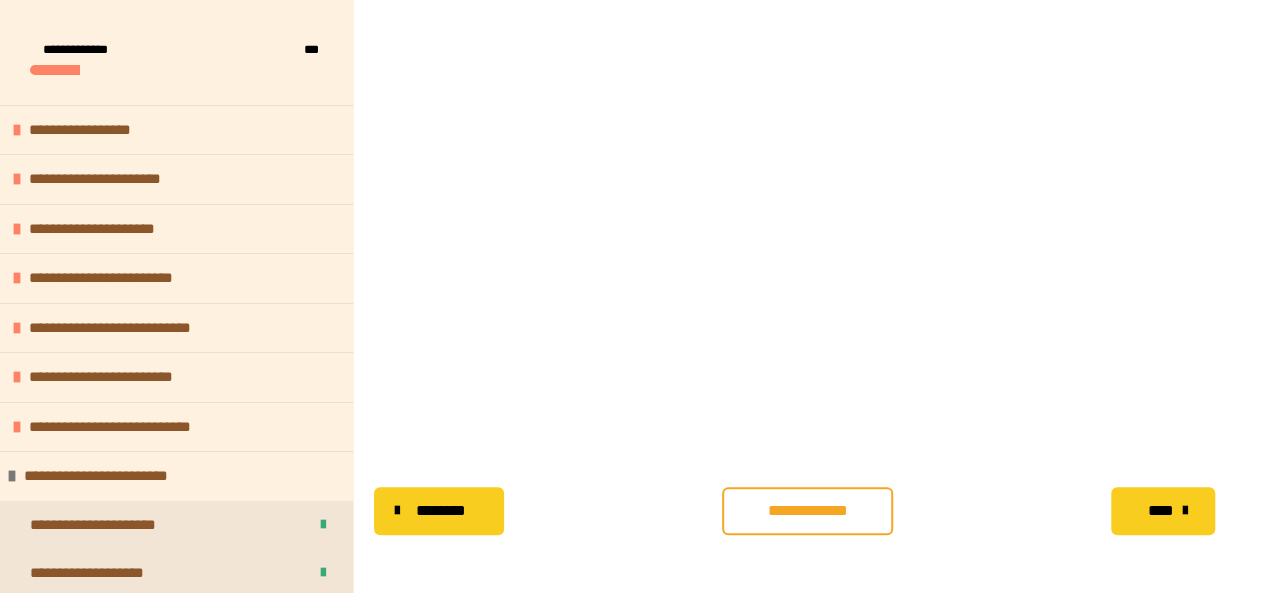 click on "**********" at bounding box center [807, 511] 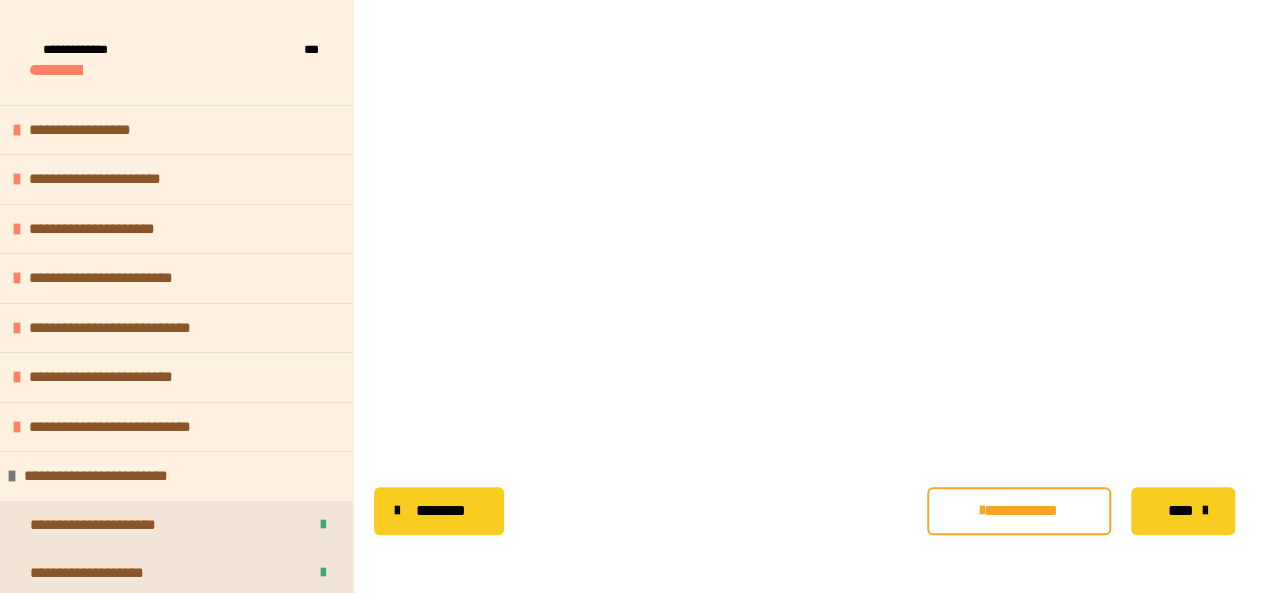 click on "**********" at bounding box center [1018, 511] 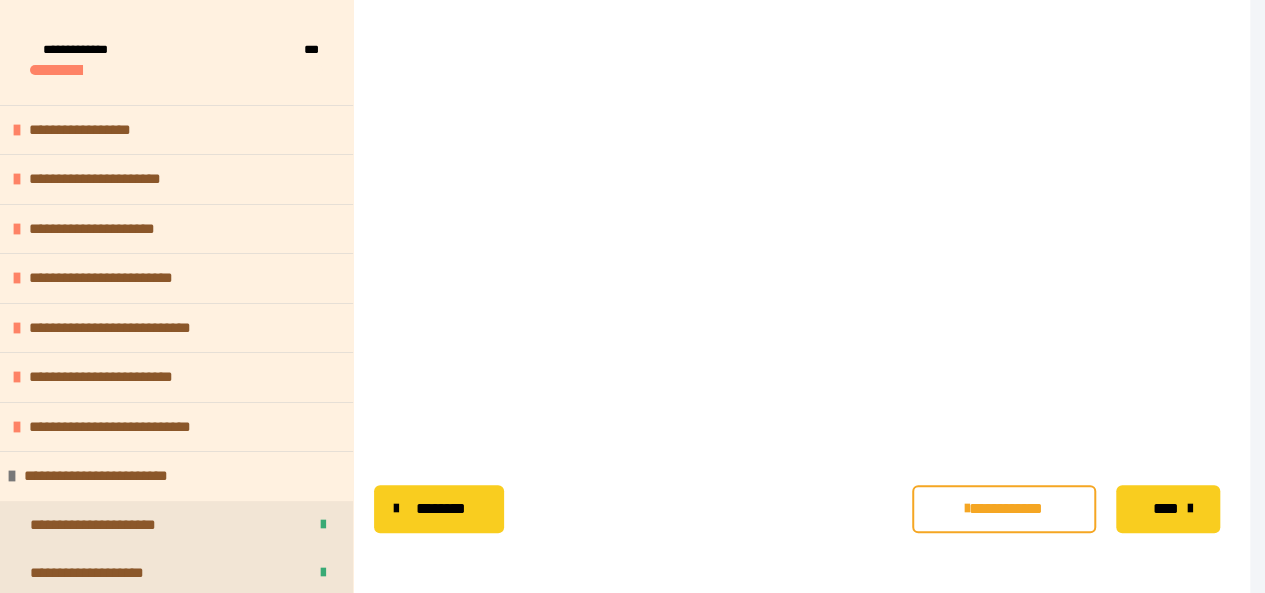 scroll, scrollTop: 598, scrollLeft: 0, axis: vertical 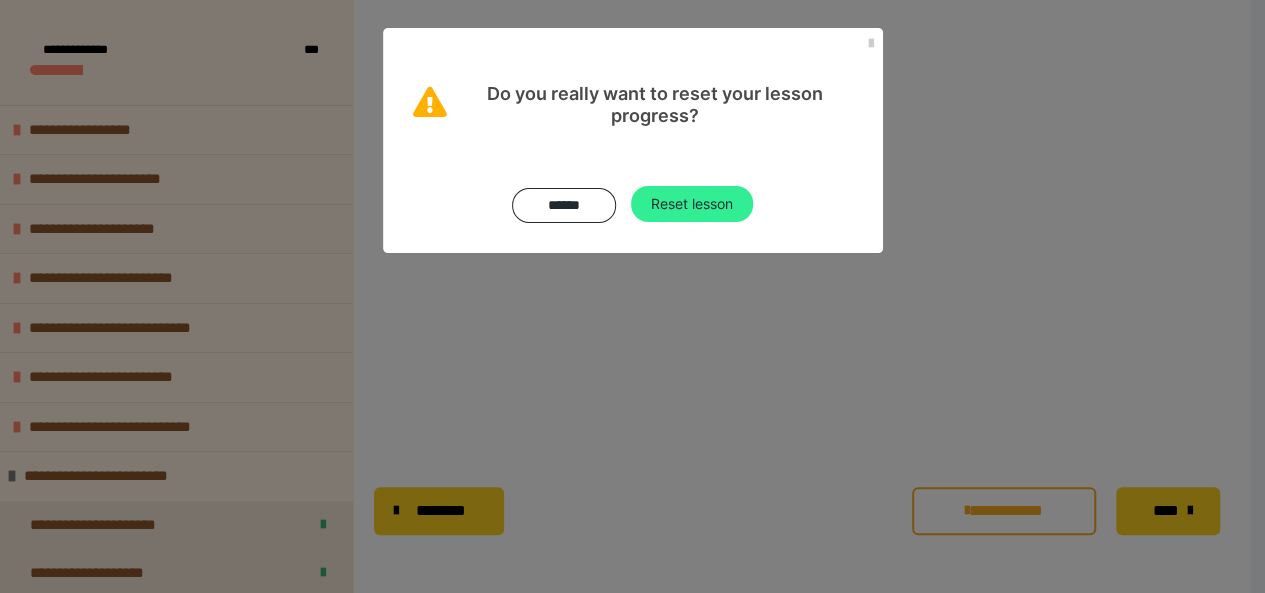 click on "Reset lesson" at bounding box center [692, 204] 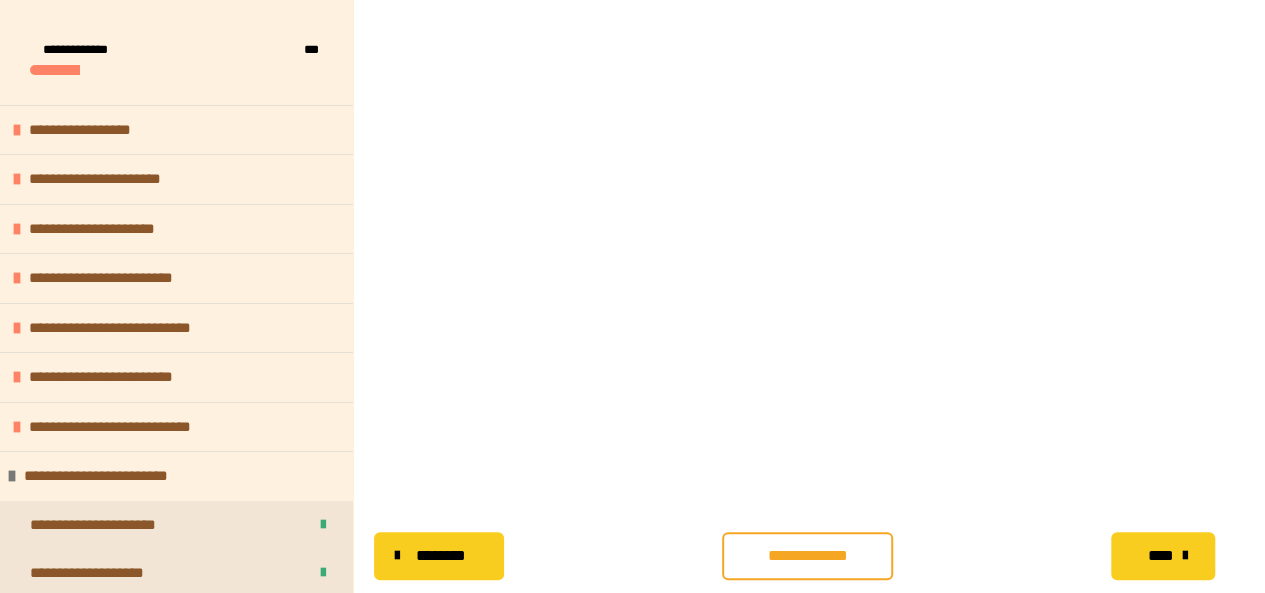 scroll, scrollTop: 601, scrollLeft: 0, axis: vertical 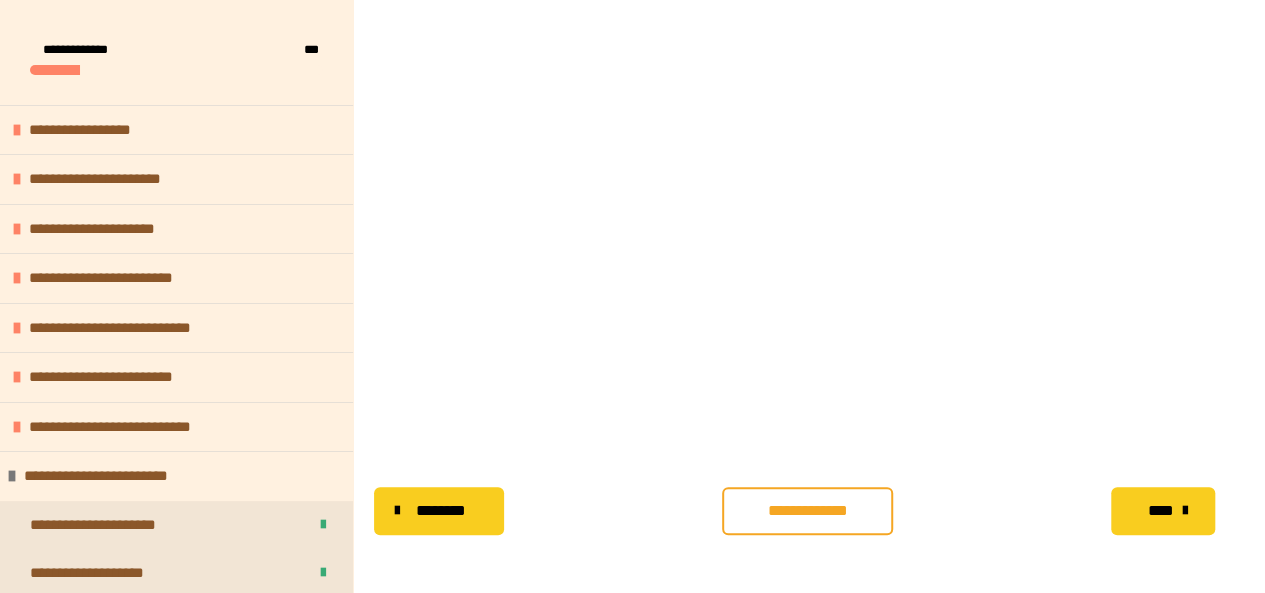 click on "**********" at bounding box center (807, 511) 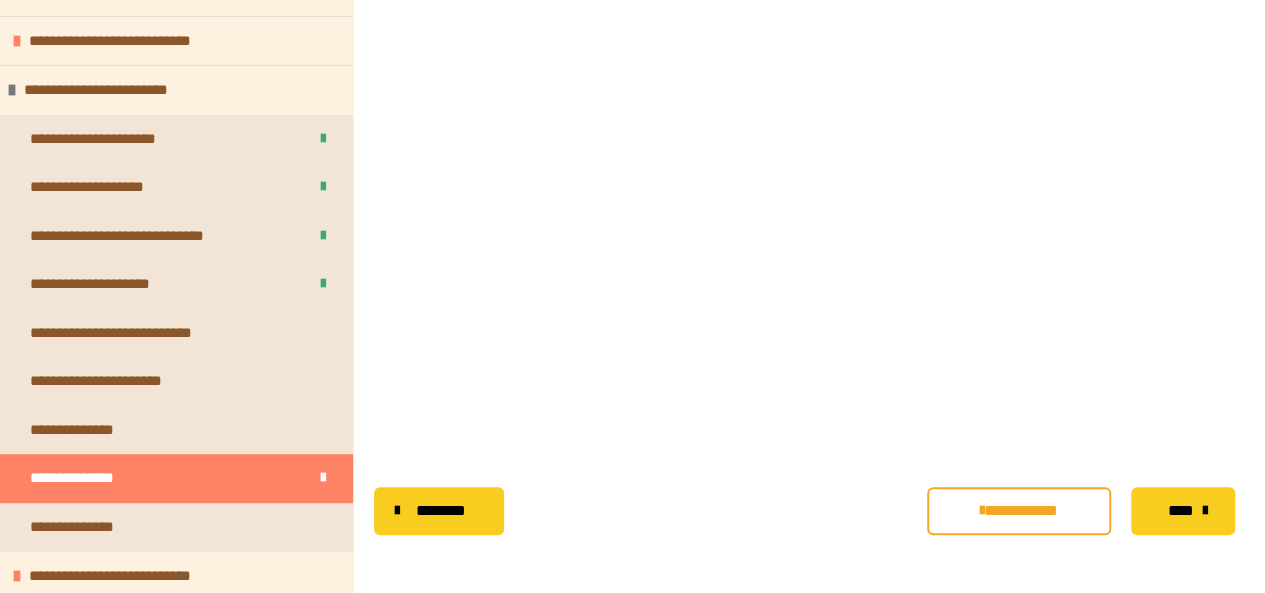 scroll, scrollTop: 500, scrollLeft: 0, axis: vertical 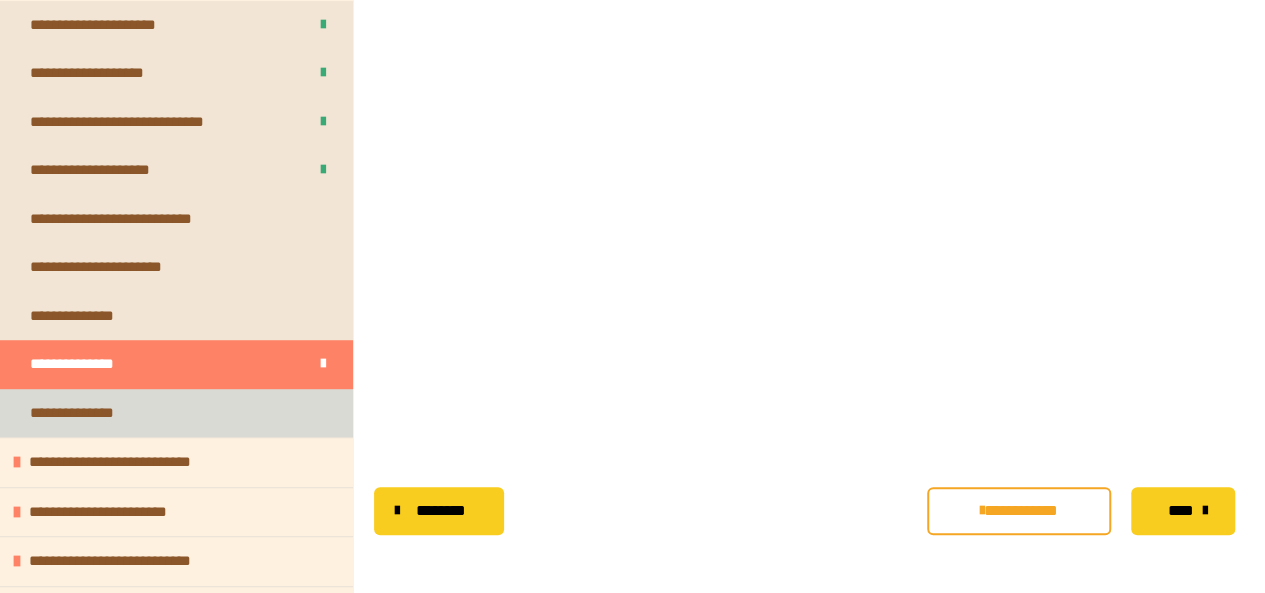 click on "**********" at bounding box center [176, 413] 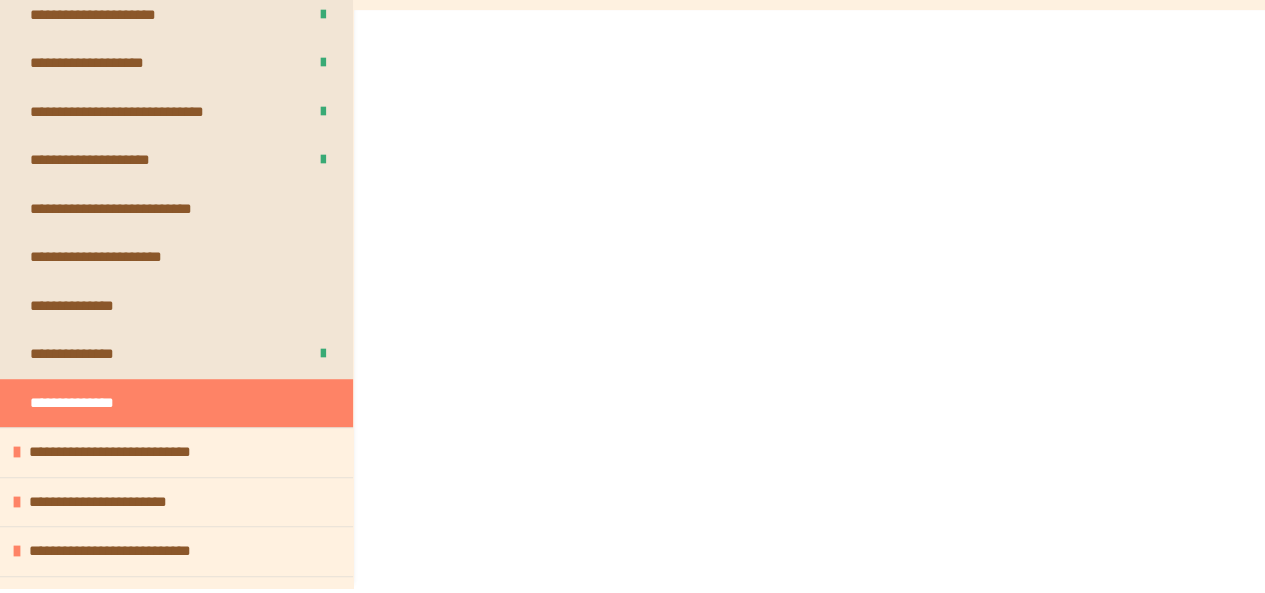 scroll, scrollTop: 95, scrollLeft: 0, axis: vertical 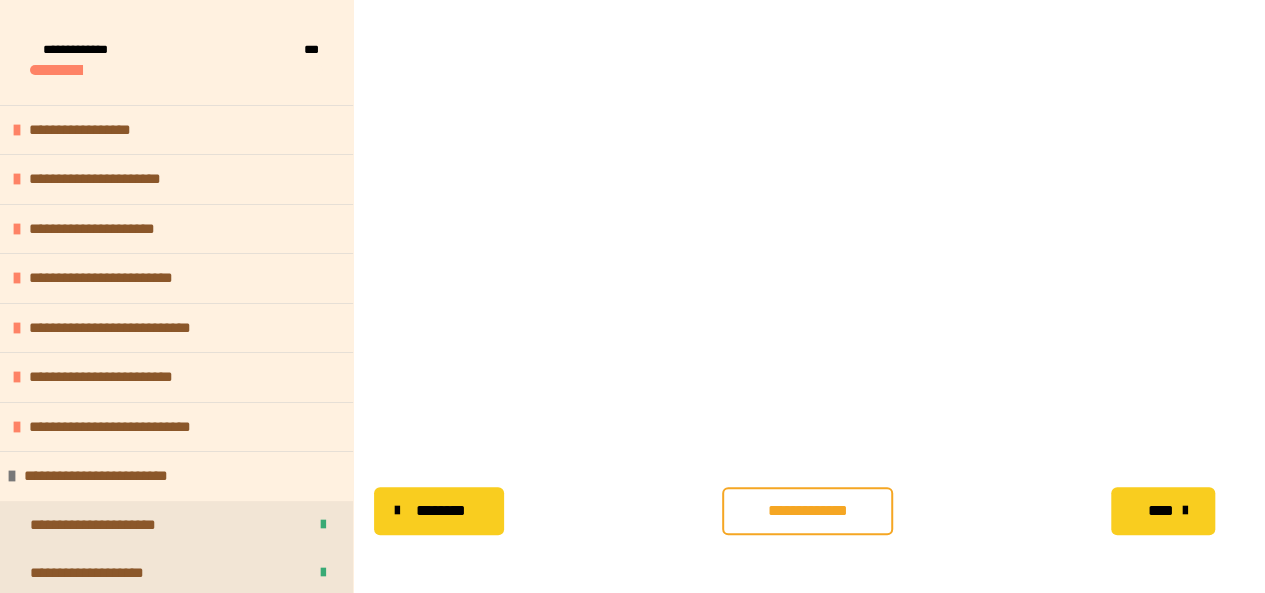 click on "**********" at bounding box center [804, 511] 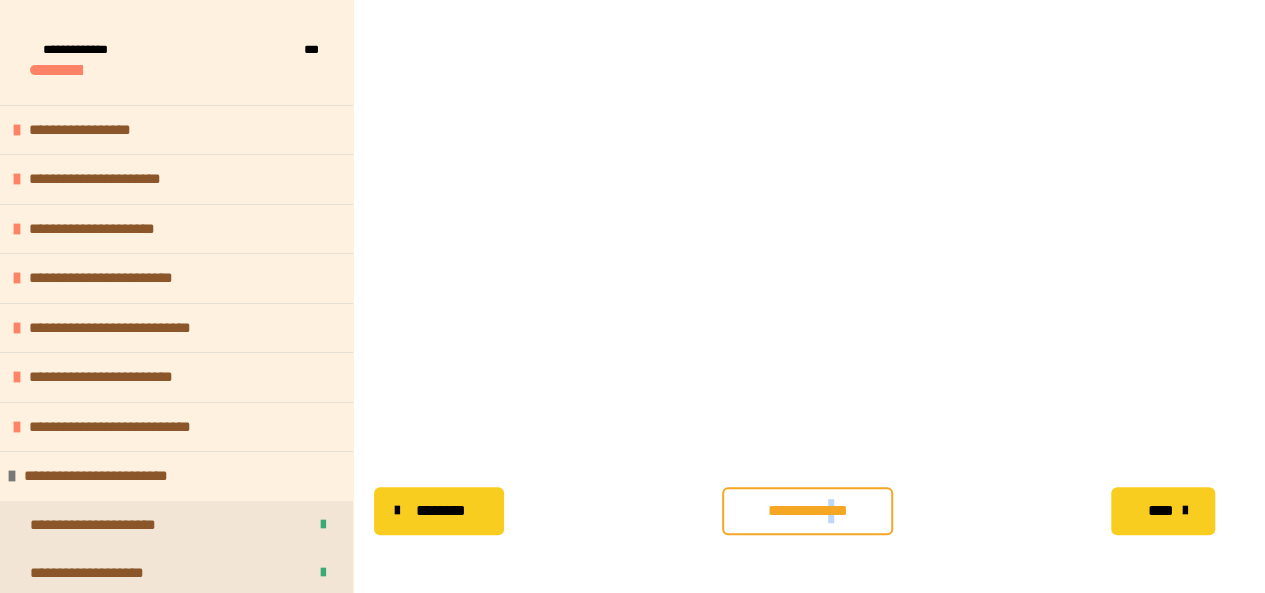 click on "**********" at bounding box center (807, 511) 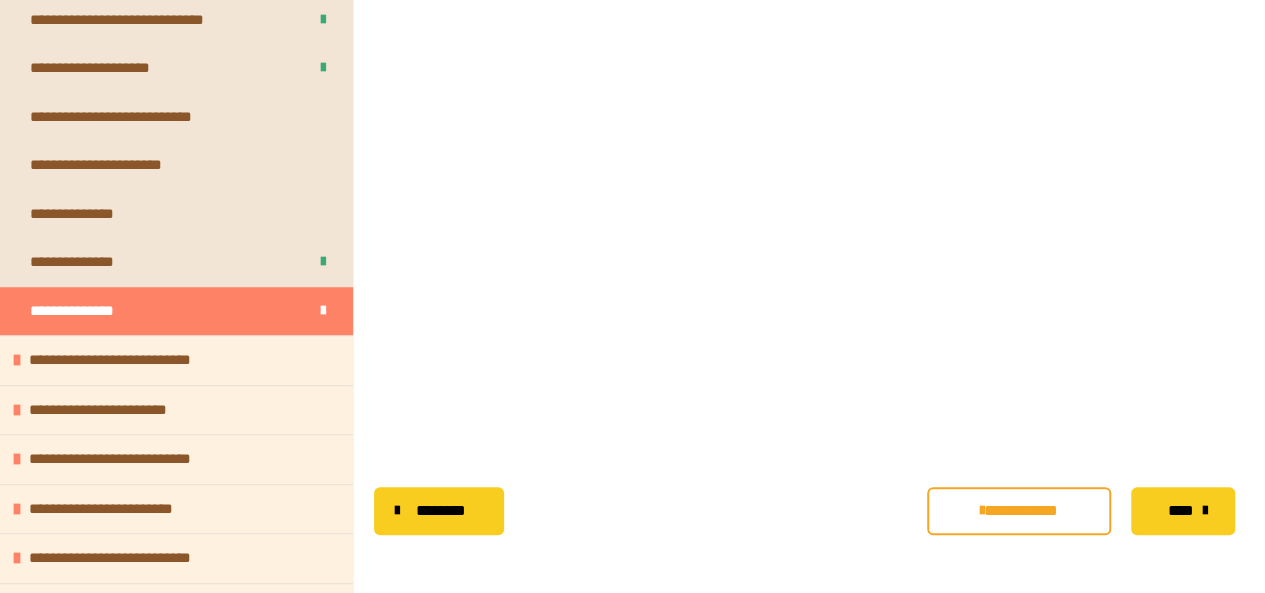 scroll, scrollTop: 0, scrollLeft: 0, axis: both 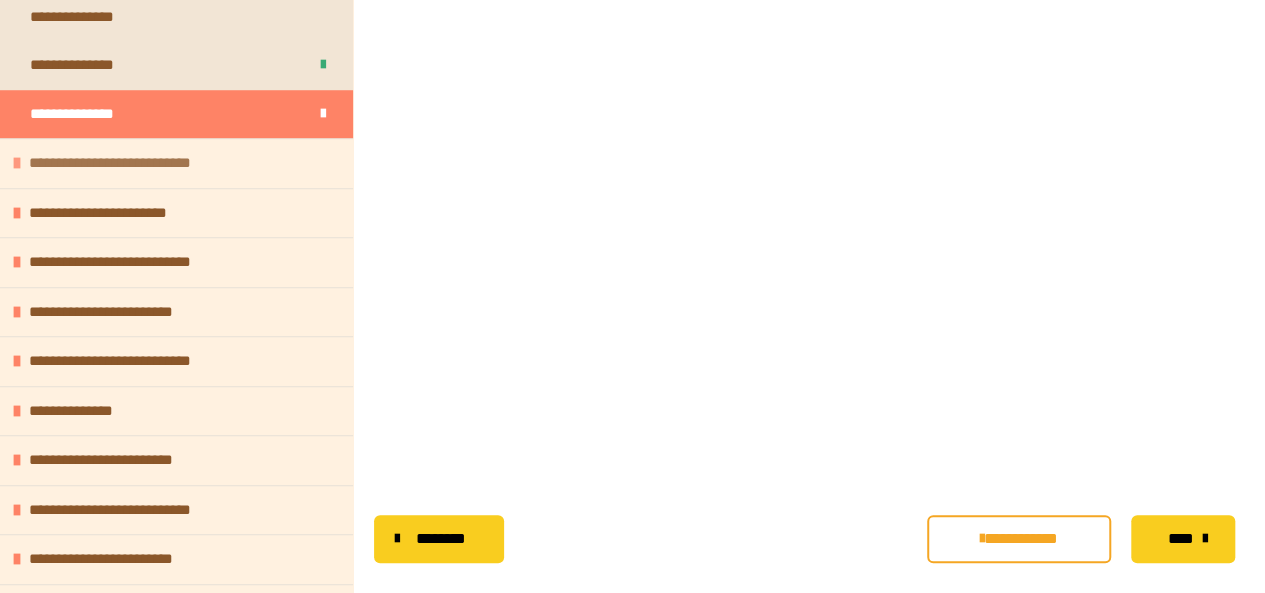 click on "**********" at bounding box center [176, 163] 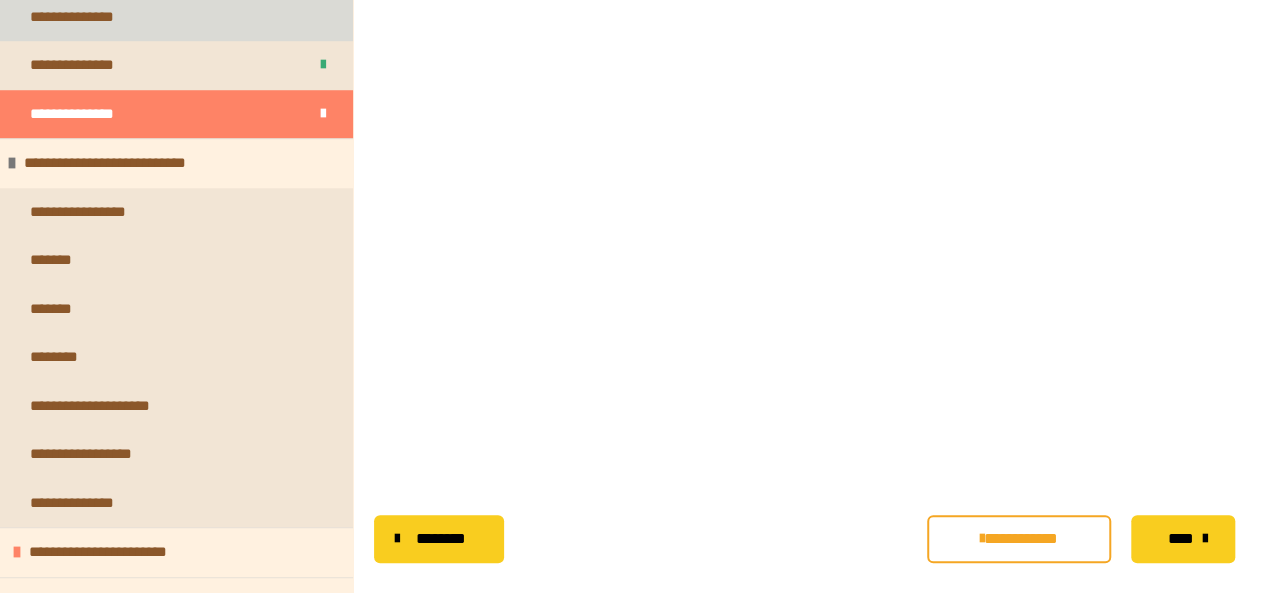 click on "**********" at bounding box center [176, 17] 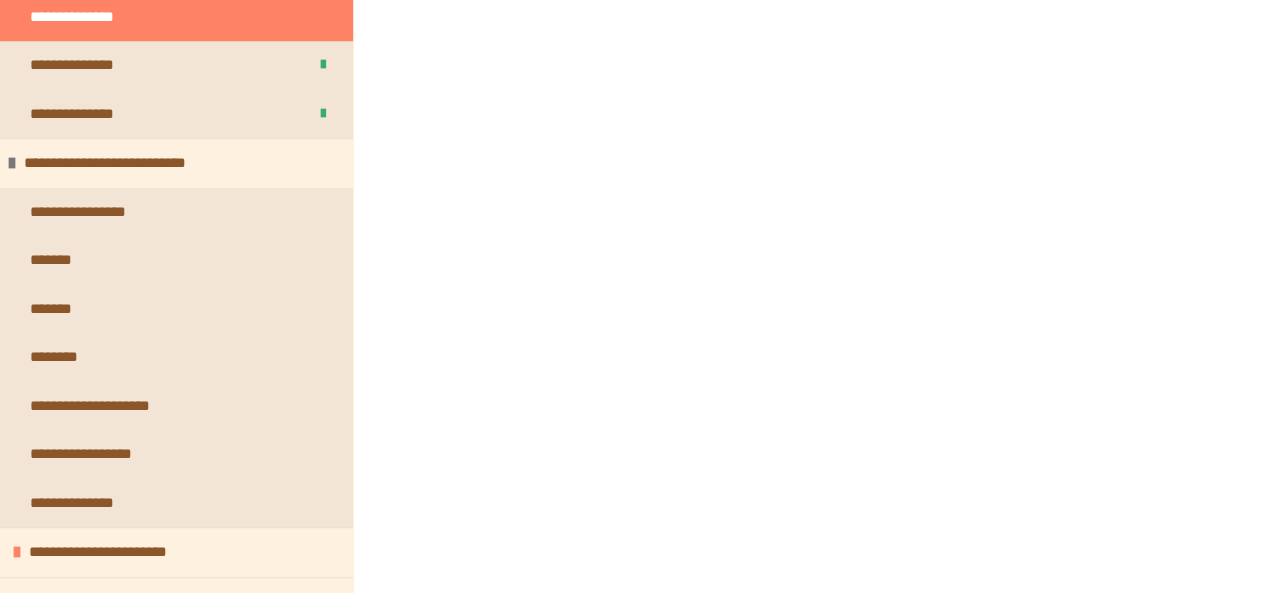 scroll, scrollTop: 441, scrollLeft: 0, axis: vertical 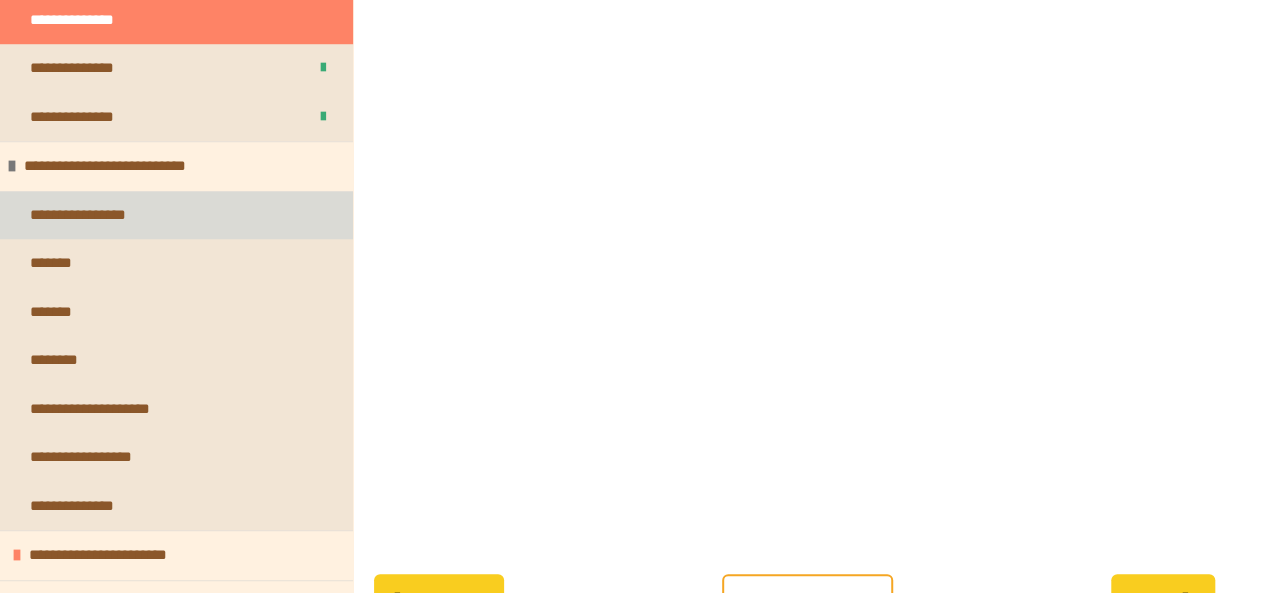 click on "**********" at bounding box center [176, 215] 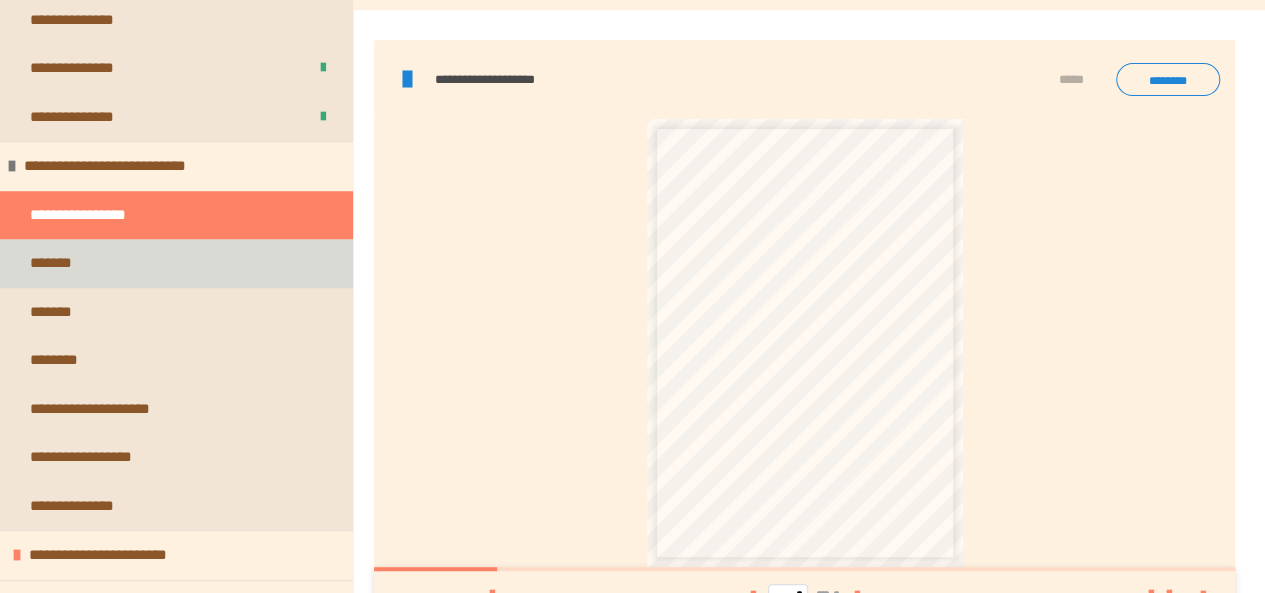 click on "*******" at bounding box center (176, 263) 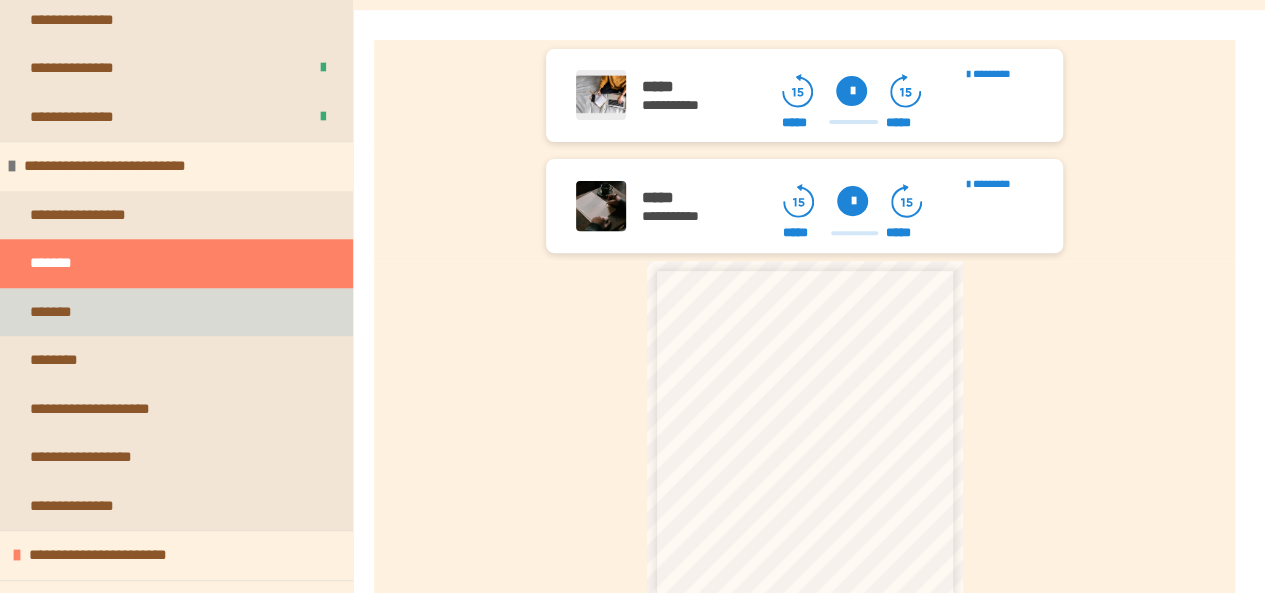click on "*******" at bounding box center (176, 312) 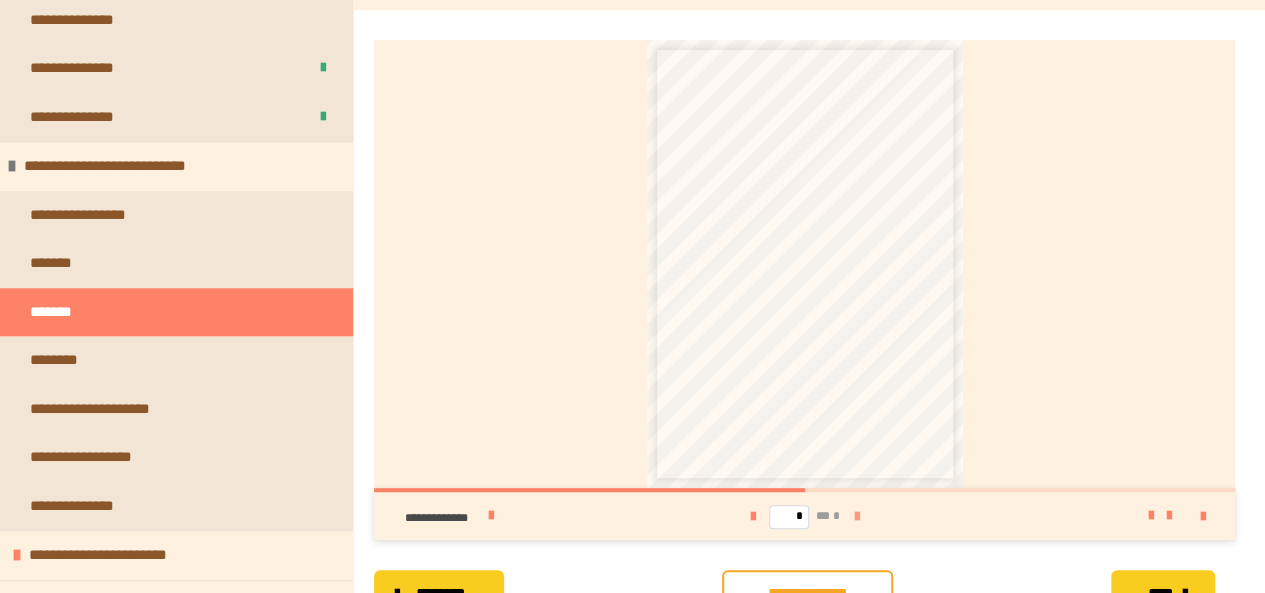 click at bounding box center [857, 517] 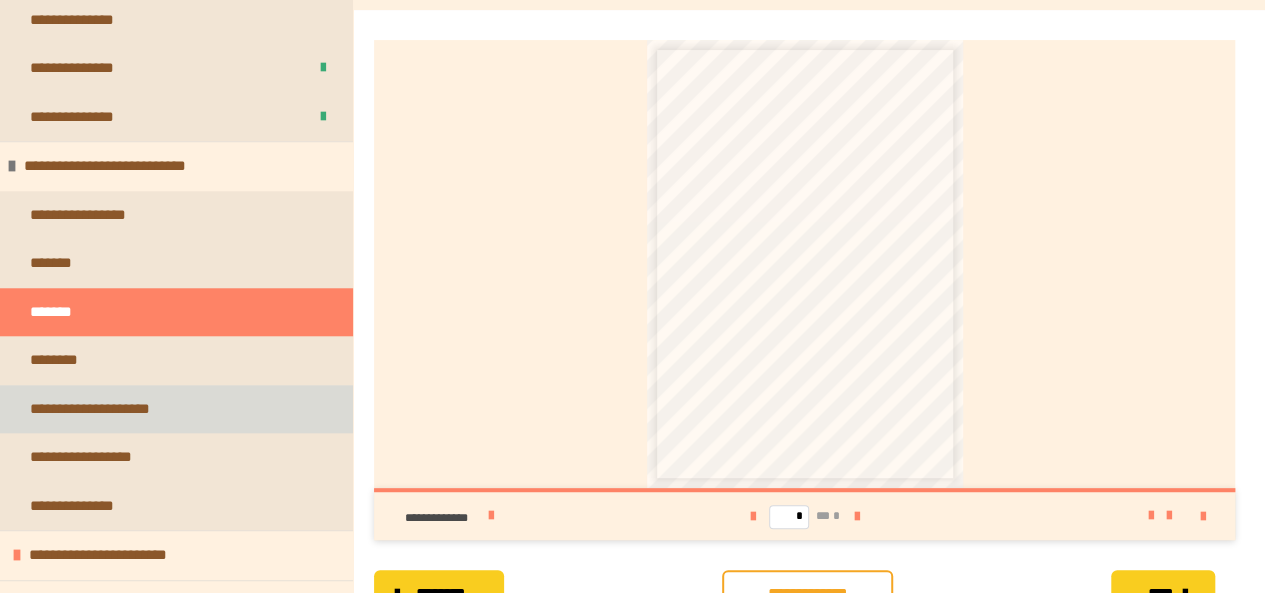 click on "**********" at bounding box center (102, 409) 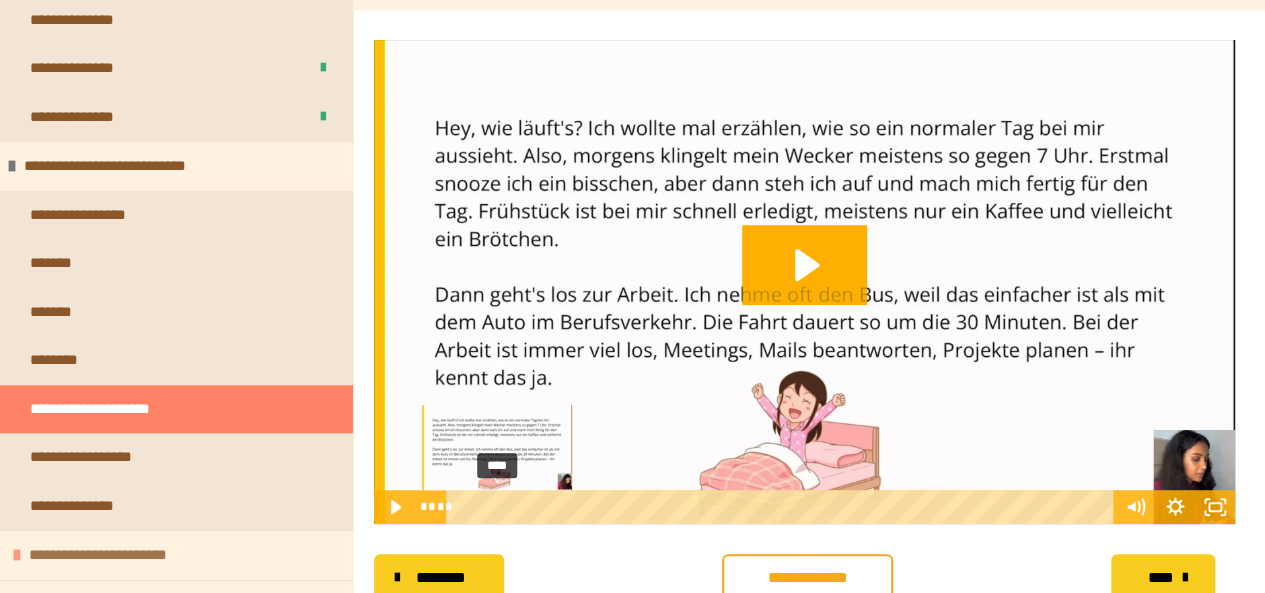 click on "**********" at bounding box center [632, 336] 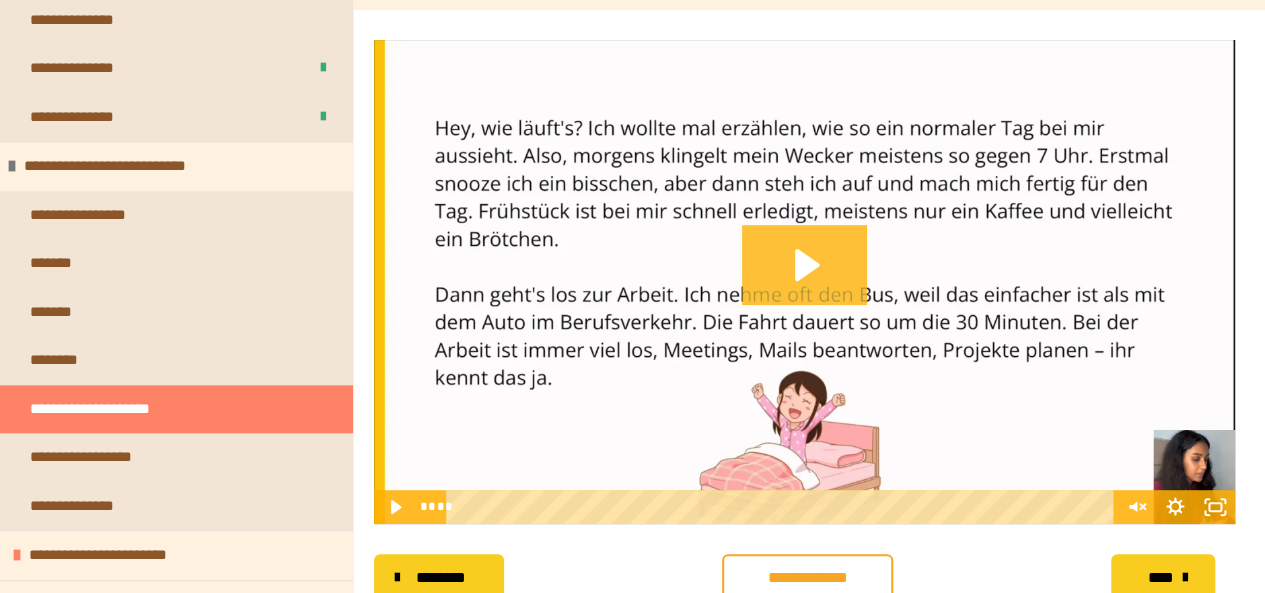 click 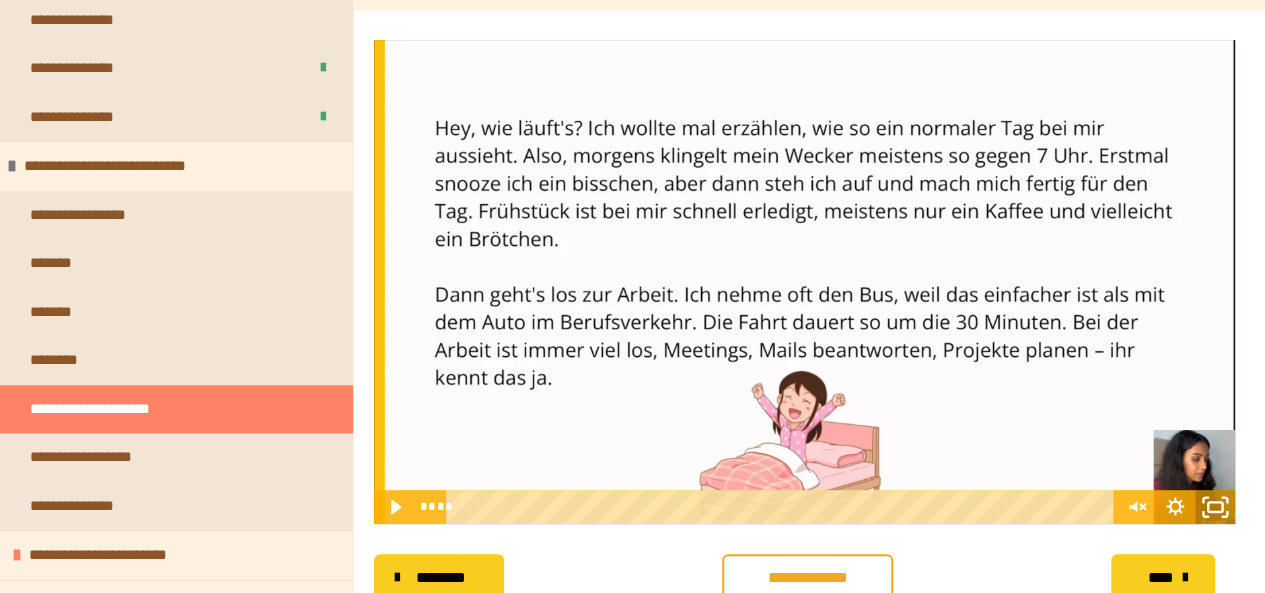 click 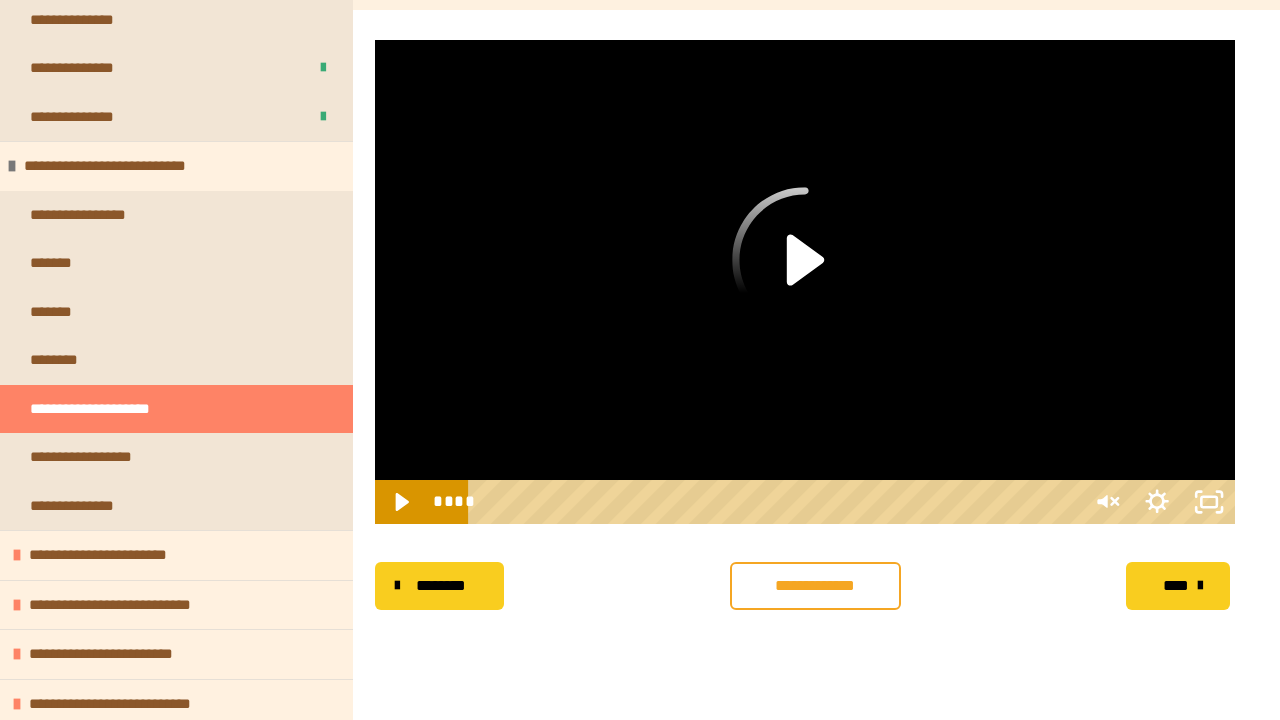 type 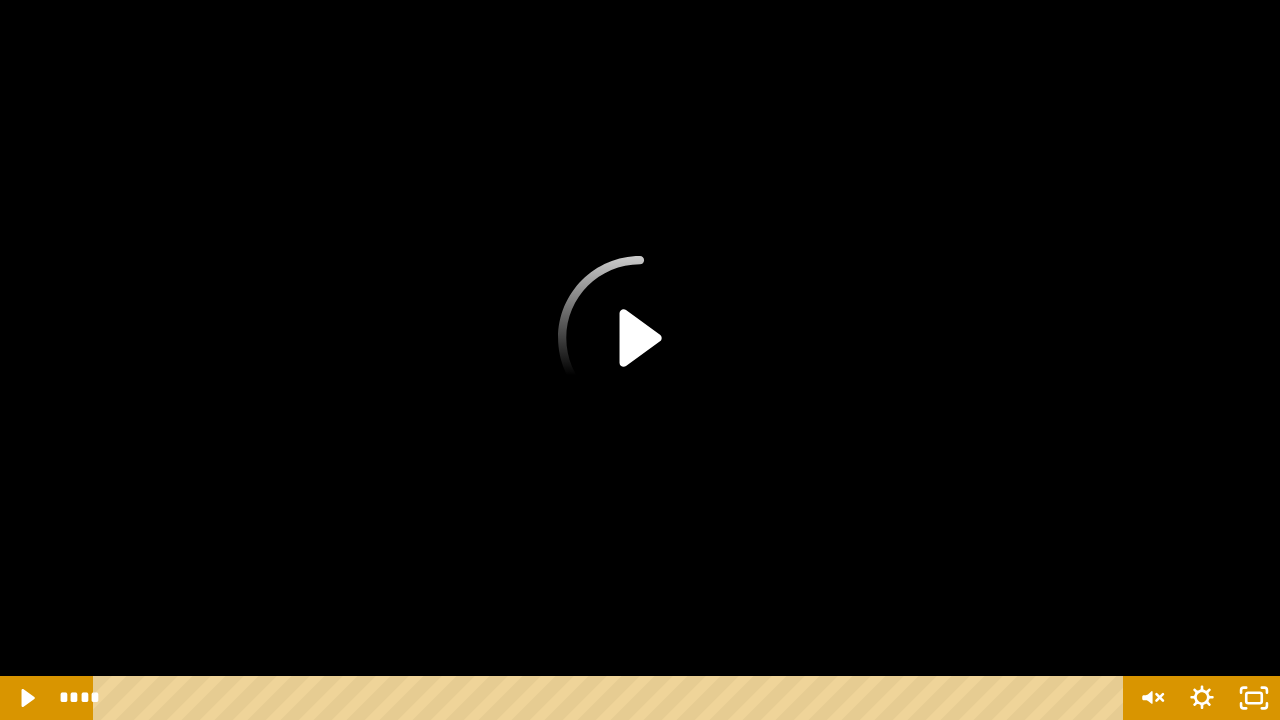 click 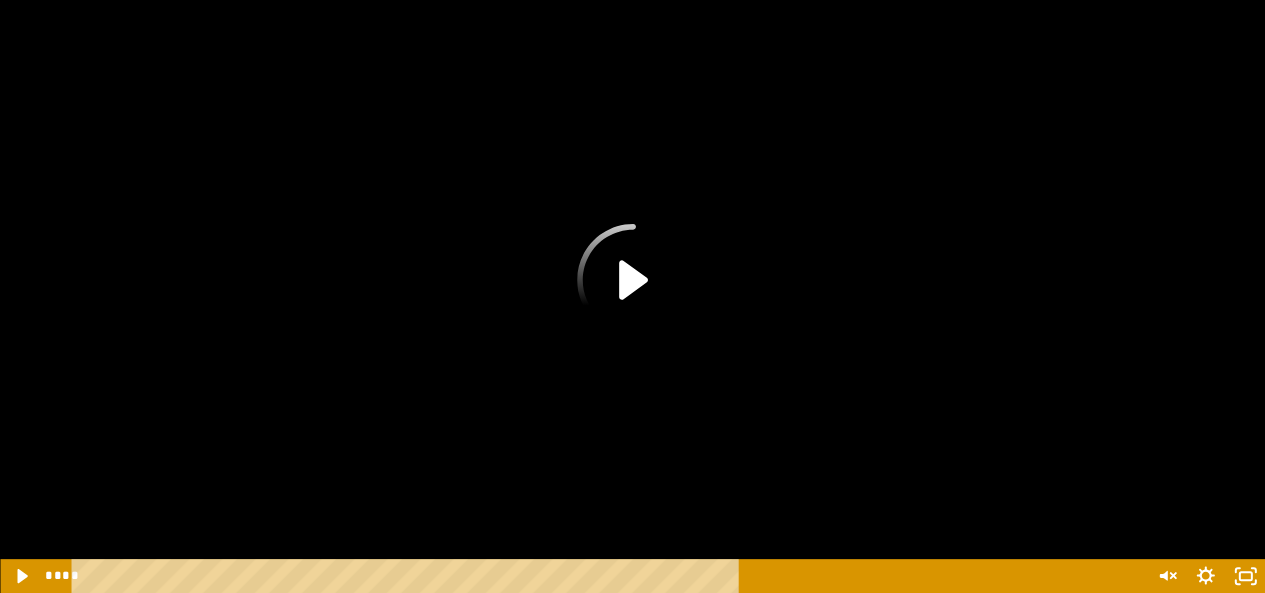 scroll, scrollTop: 889, scrollLeft: 0, axis: vertical 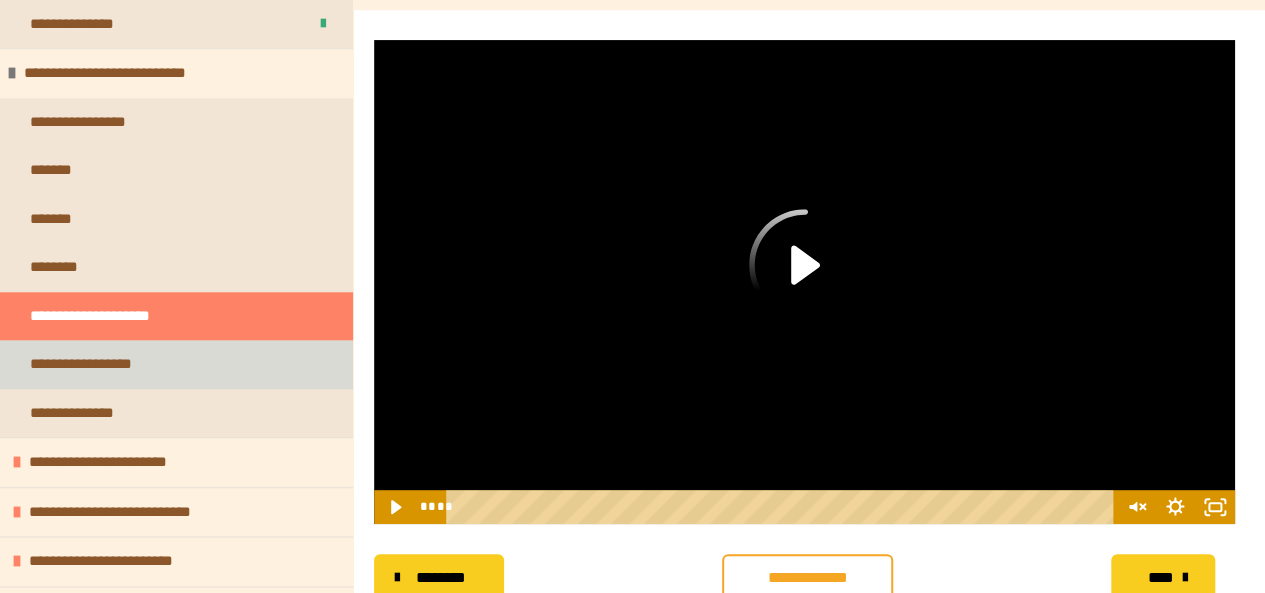 click on "**********" at bounding box center [176, 364] 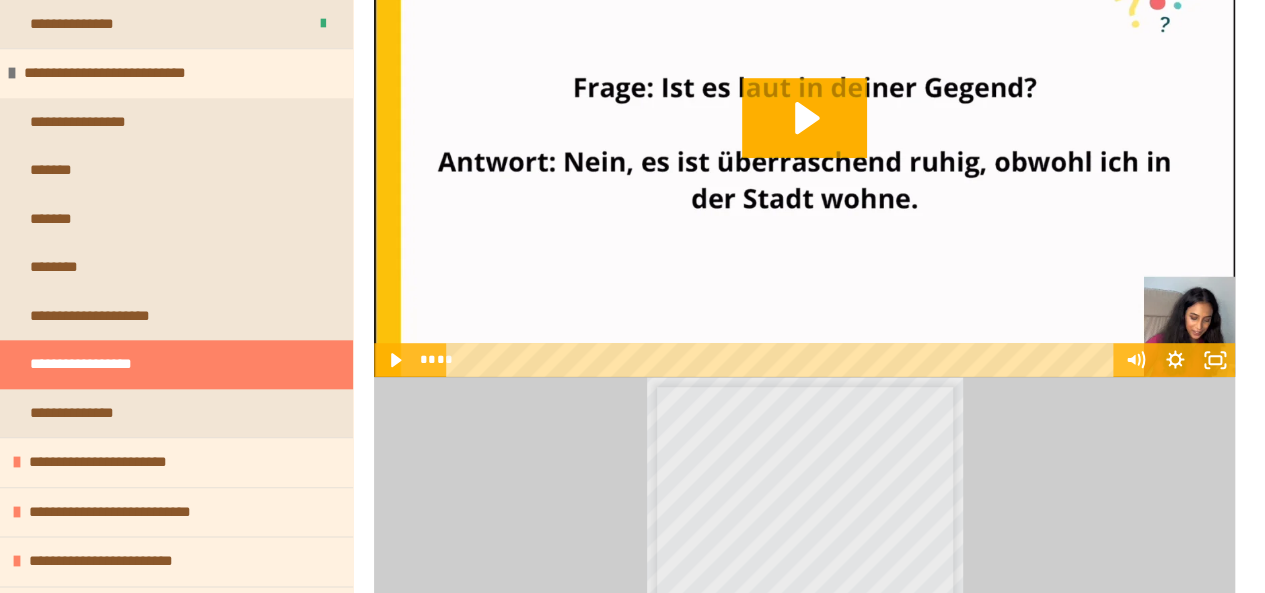 scroll, scrollTop: 435, scrollLeft: 0, axis: vertical 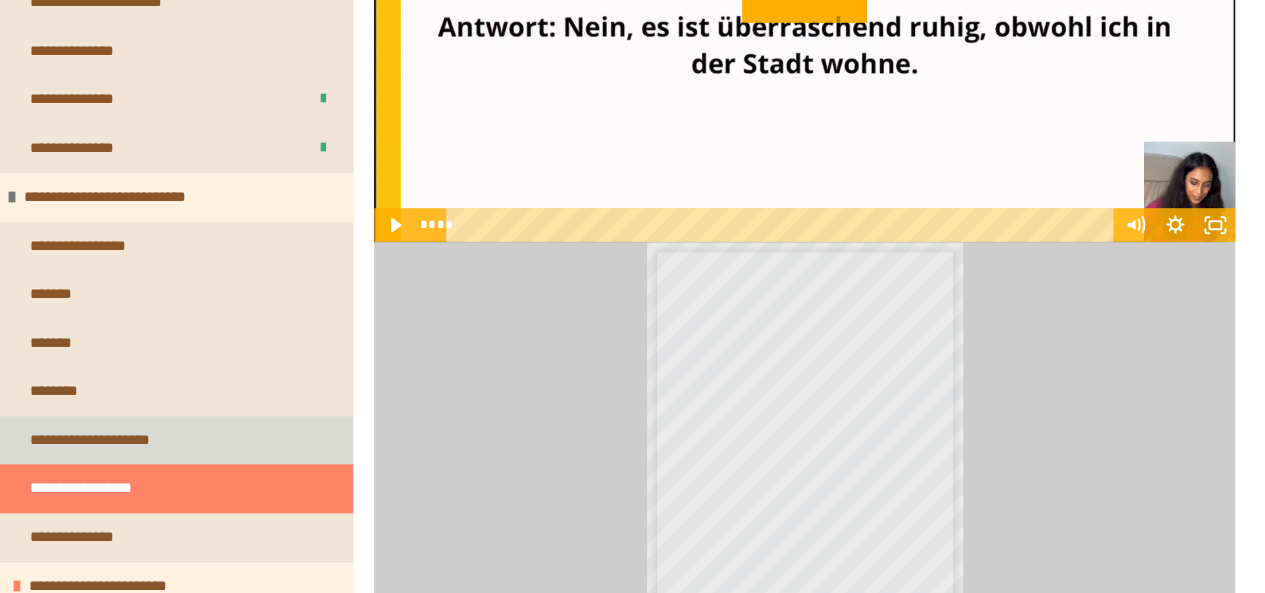 click on "**********" at bounding box center [102, 440] 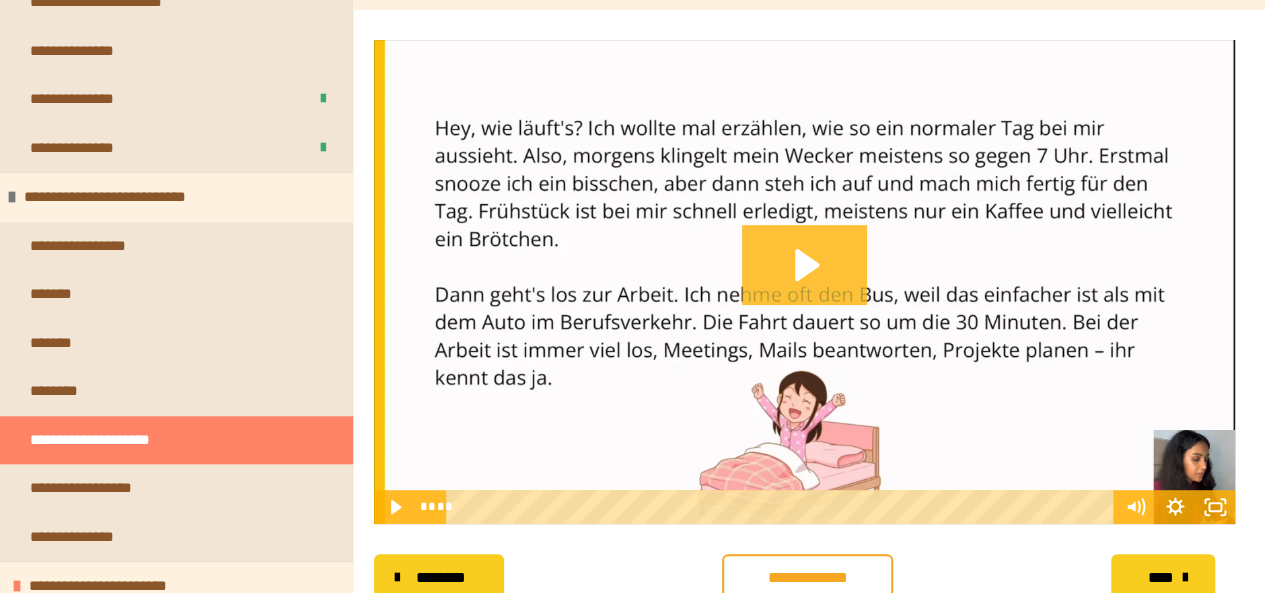 click 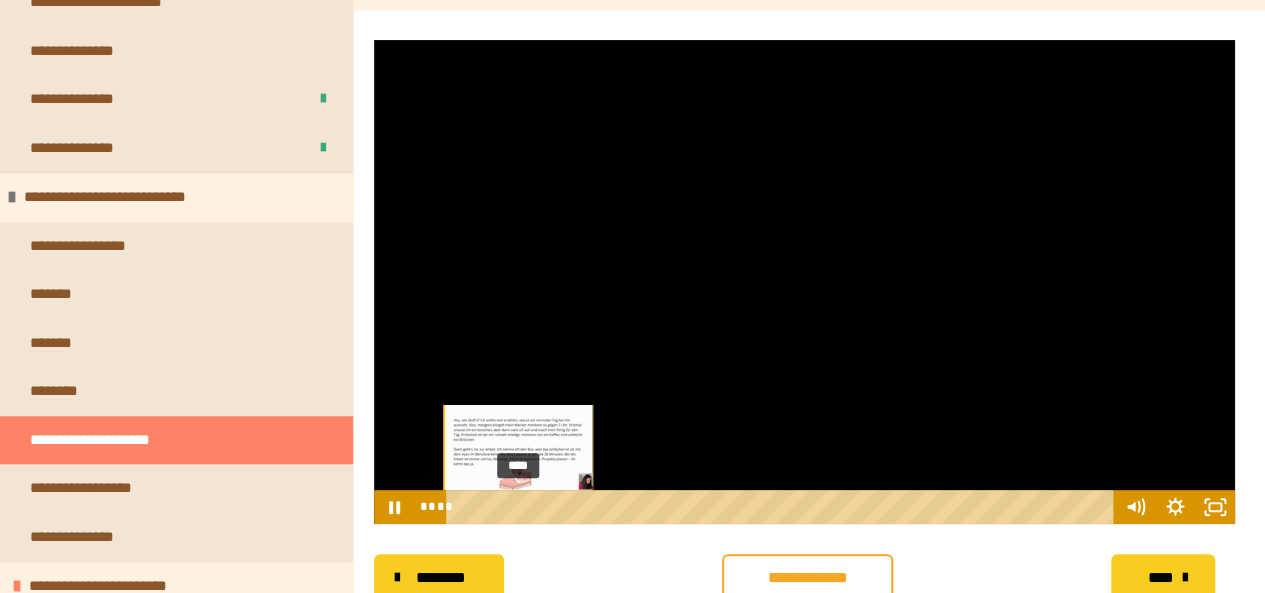 click on "****" at bounding box center [783, 507] 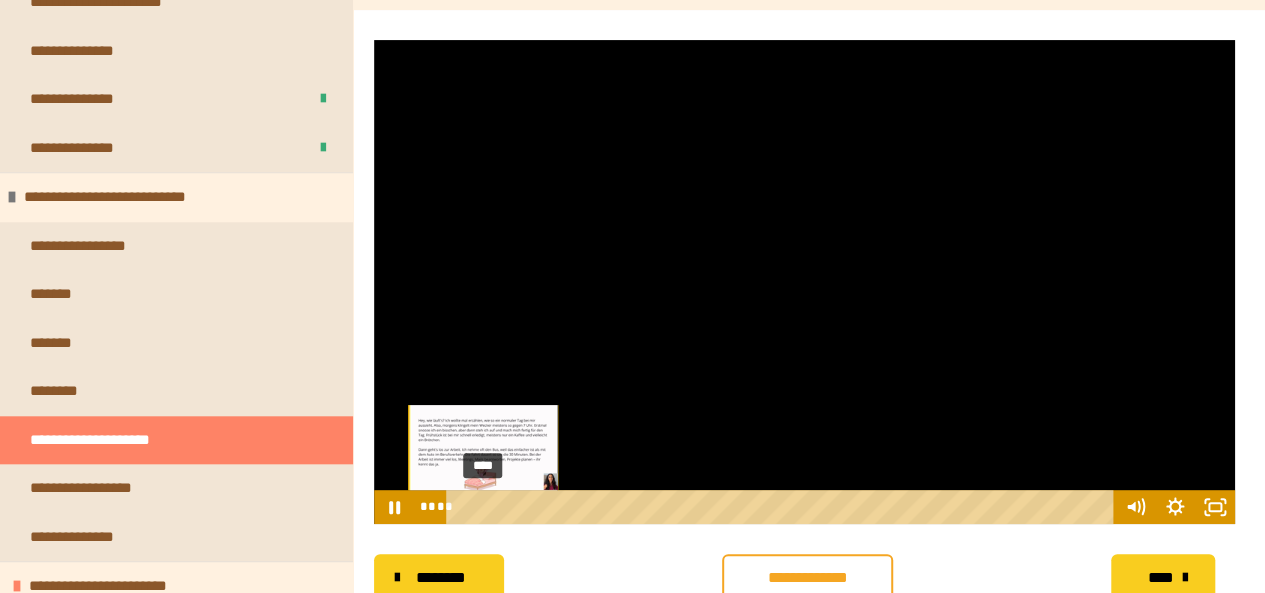 click on "****" at bounding box center (783, 507) 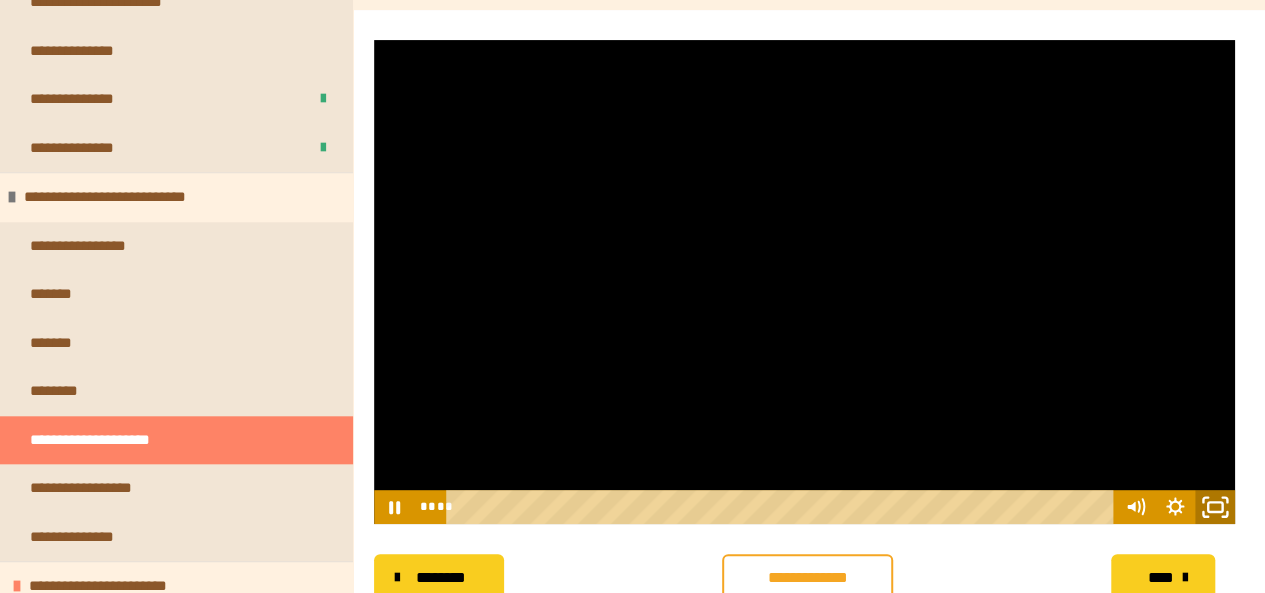 click 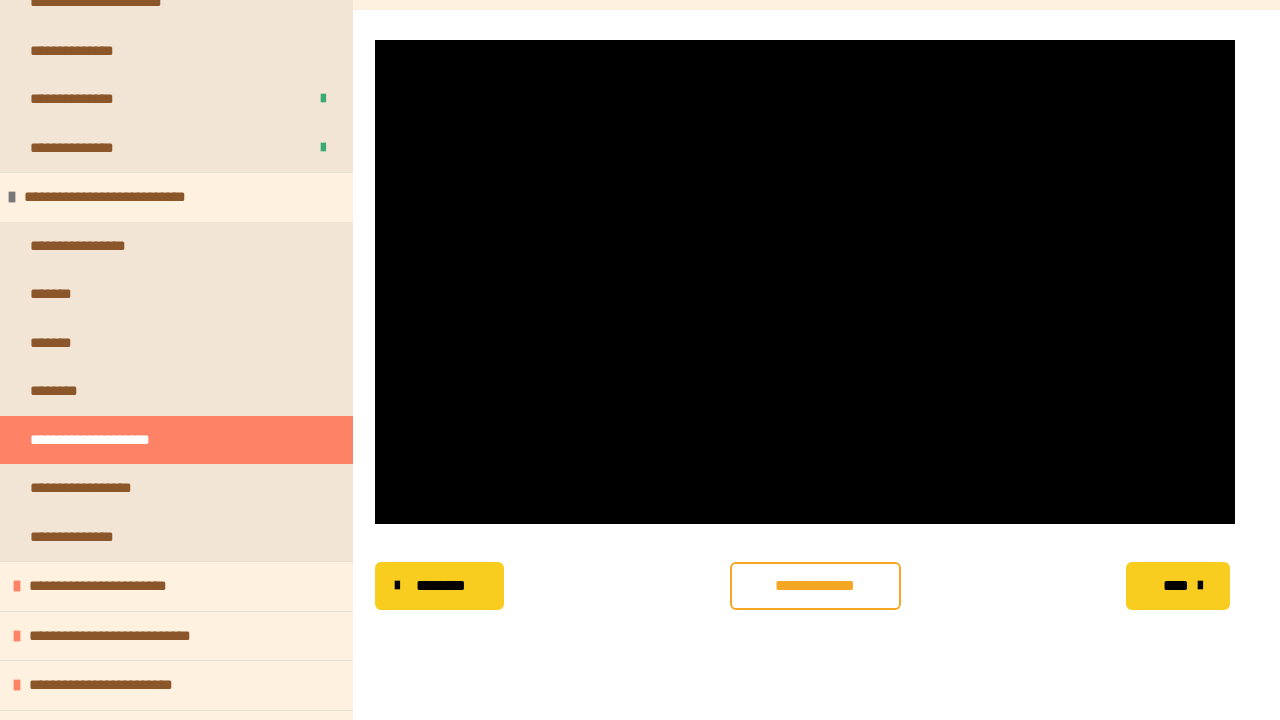 type 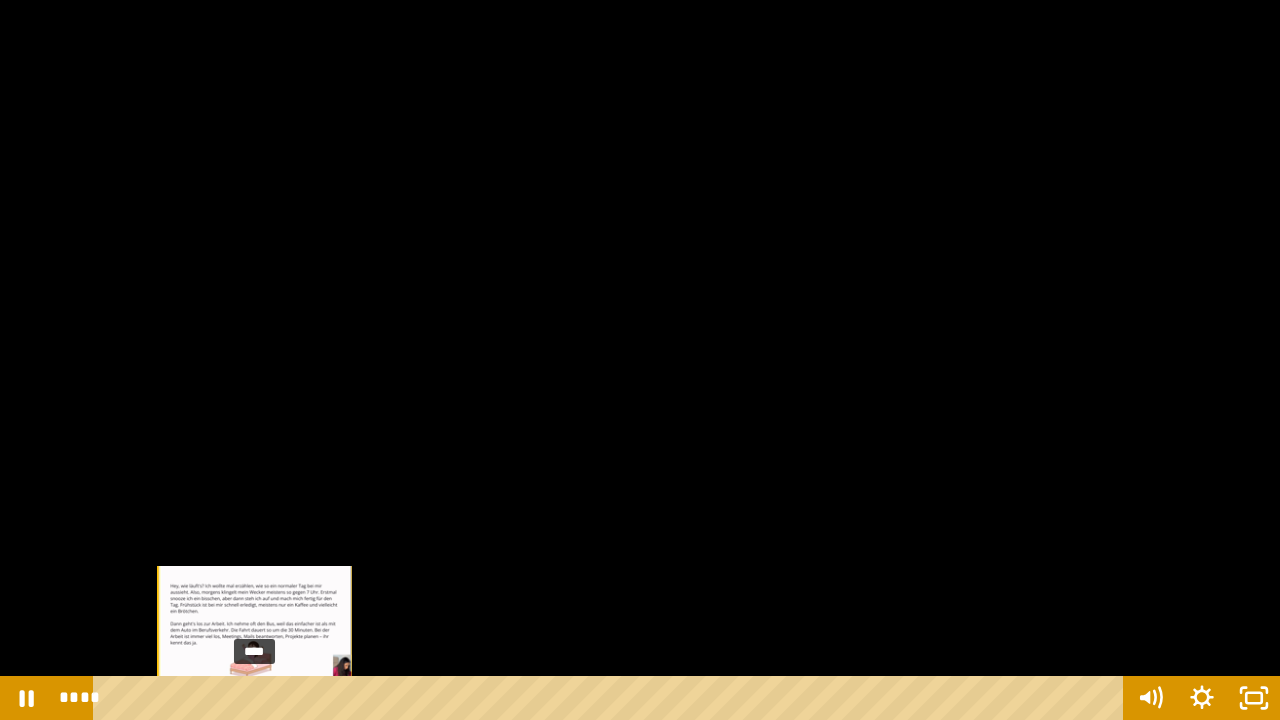 click on "****" at bounding box center [612, 698] 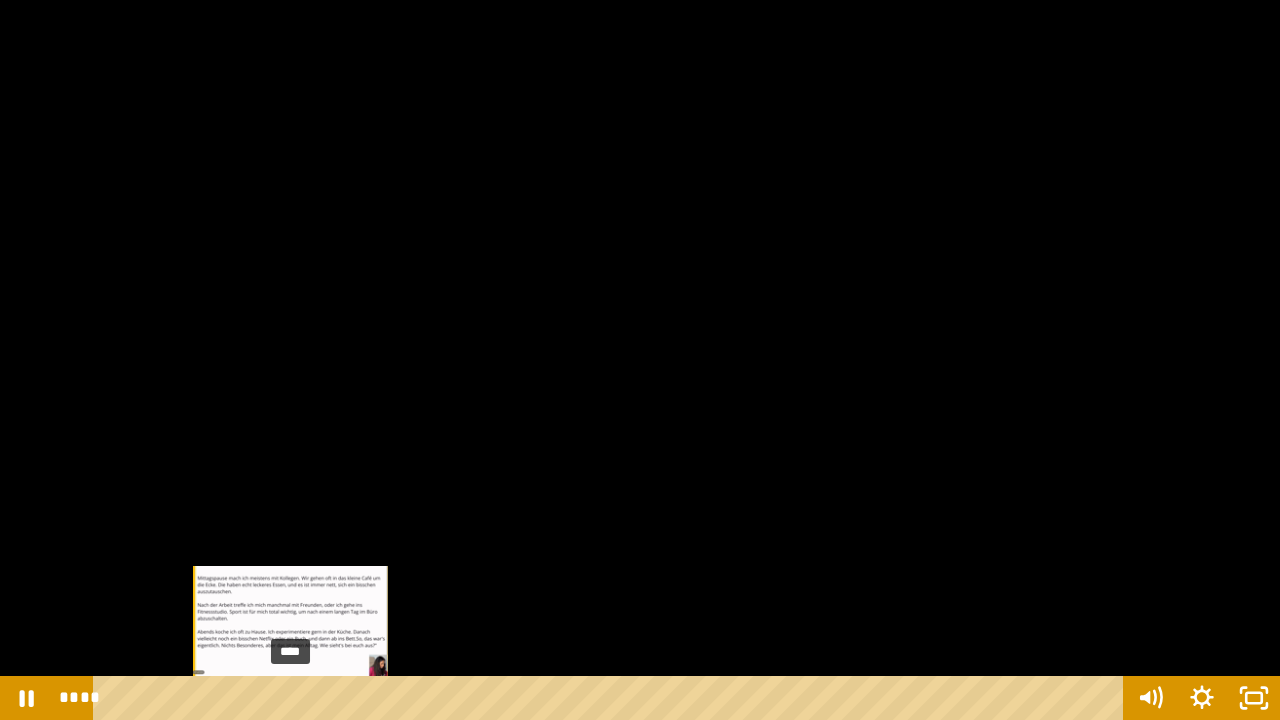 click on "****" at bounding box center [612, 698] 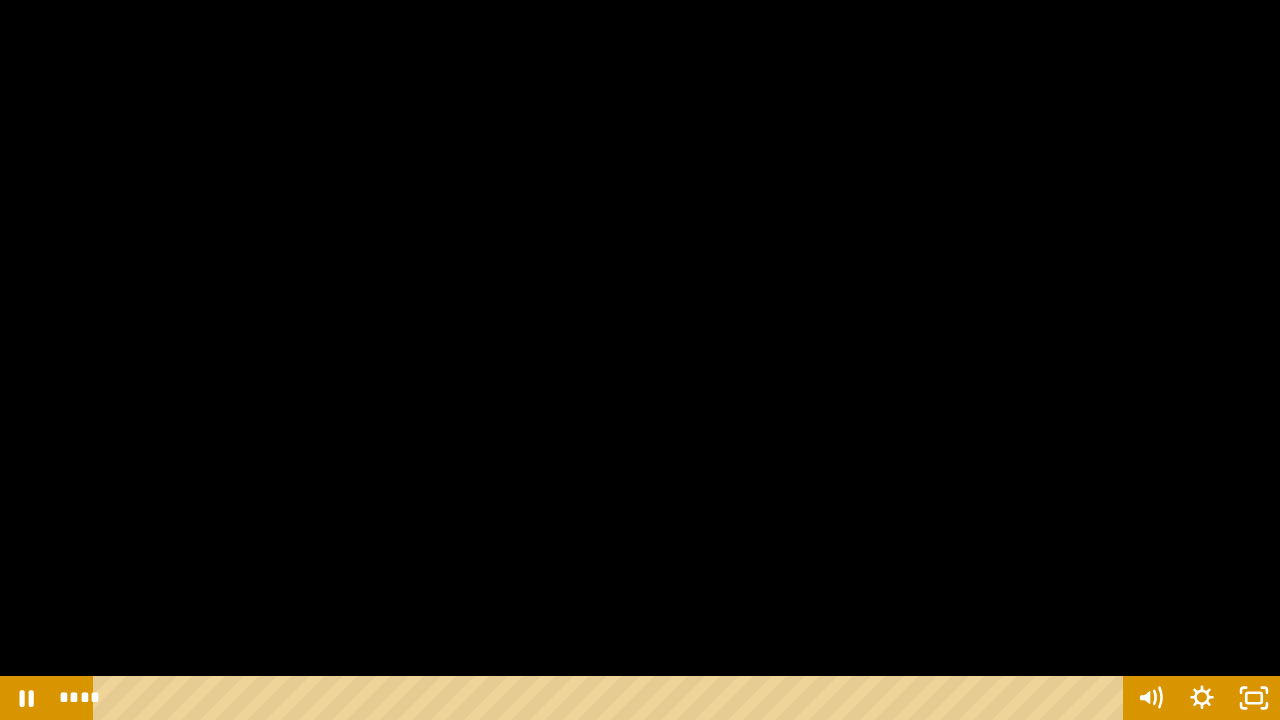 click at bounding box center [640, 360] 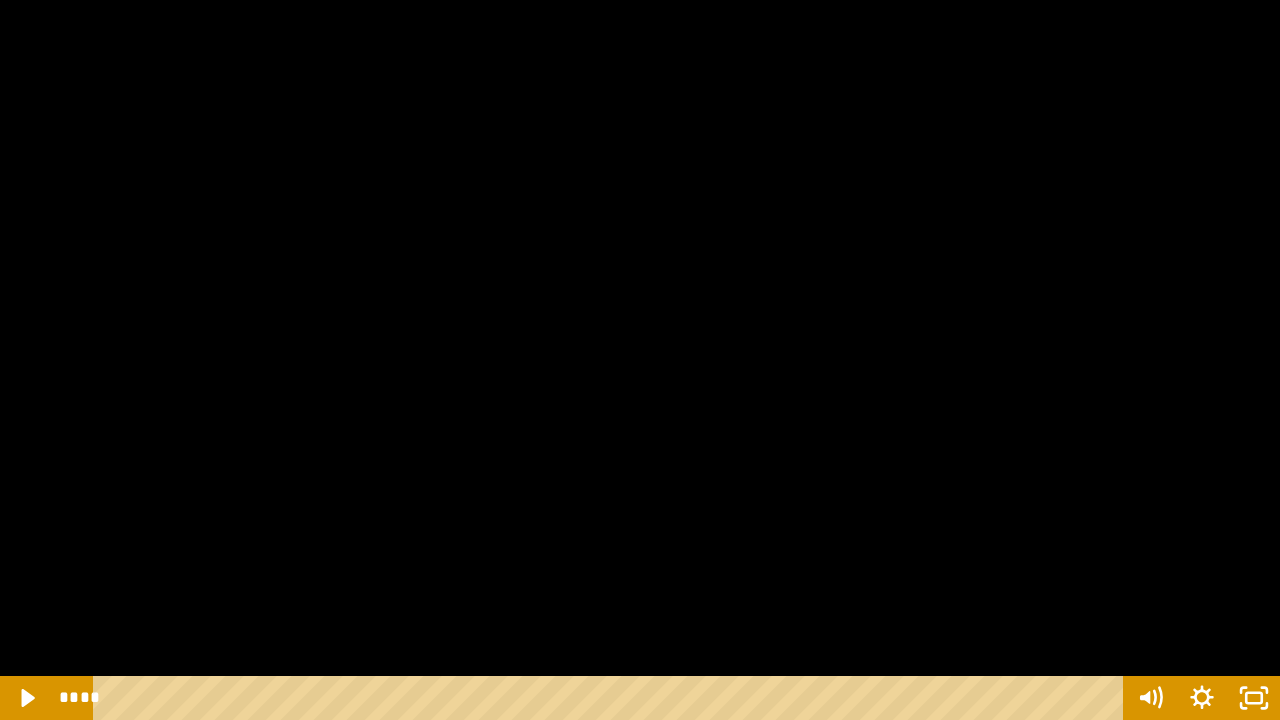 type 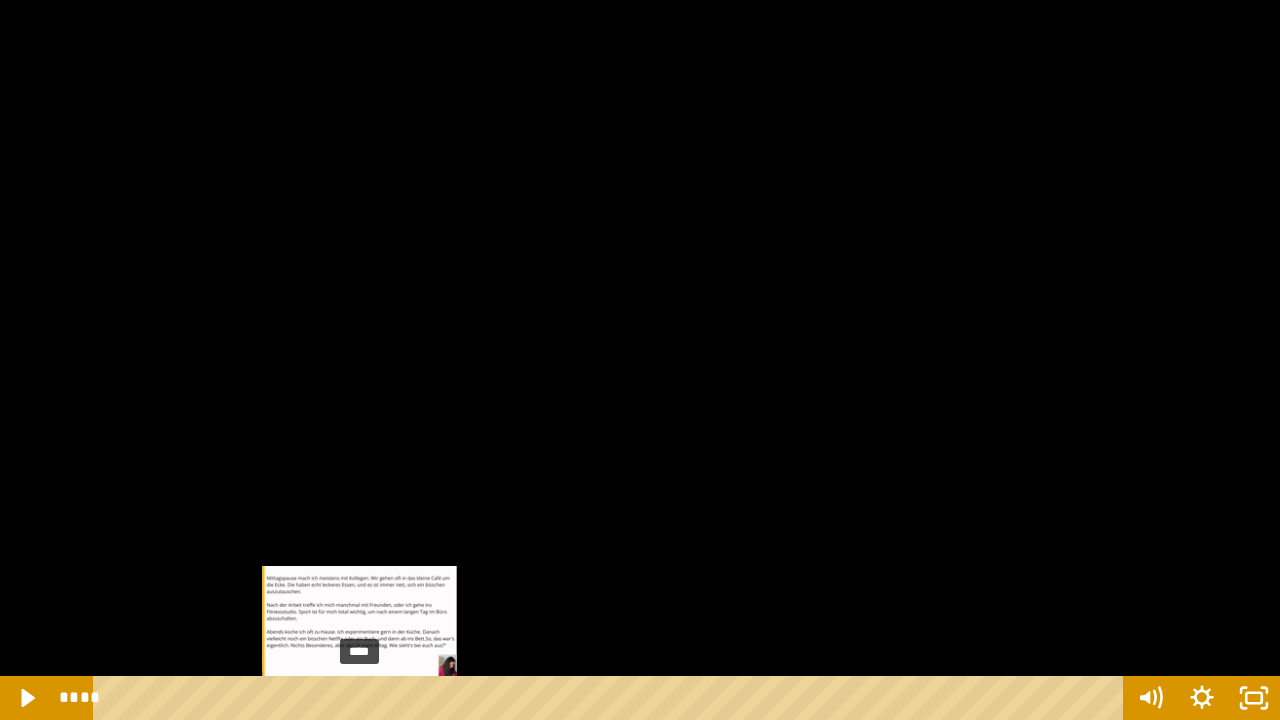click on "****" at bounding box center (612, 698) 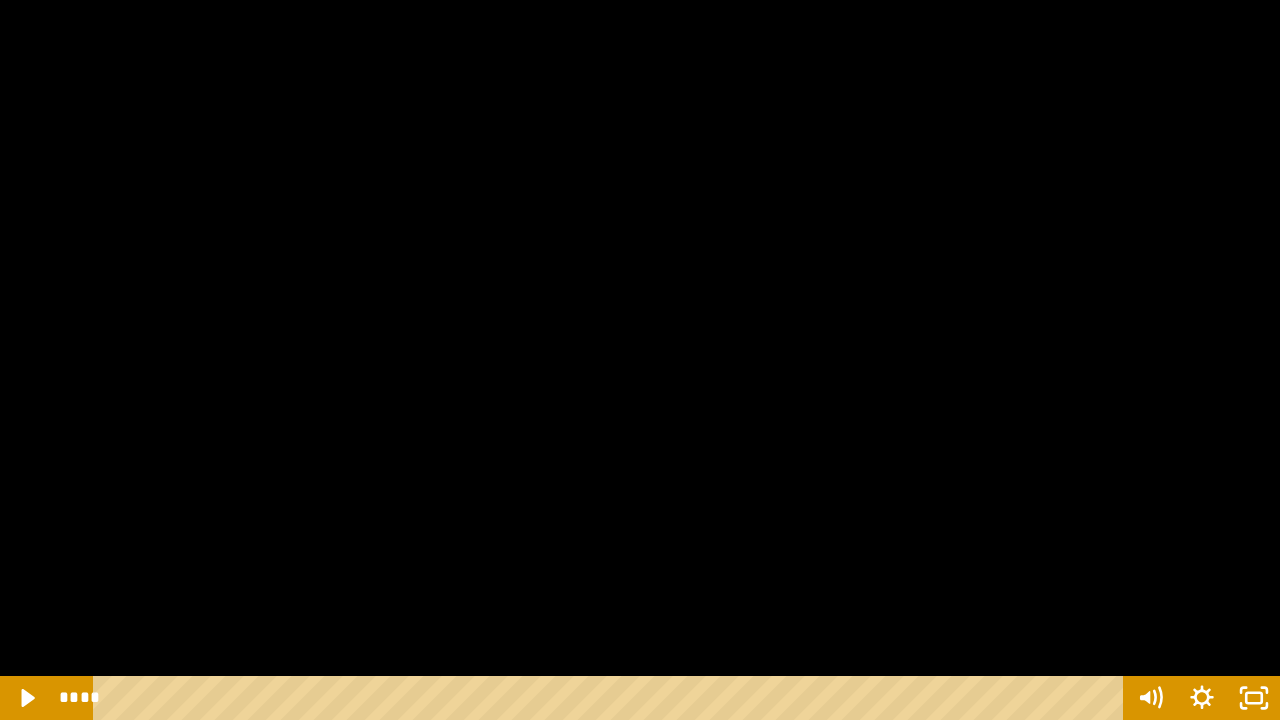 click at bounding box center (640, 360) 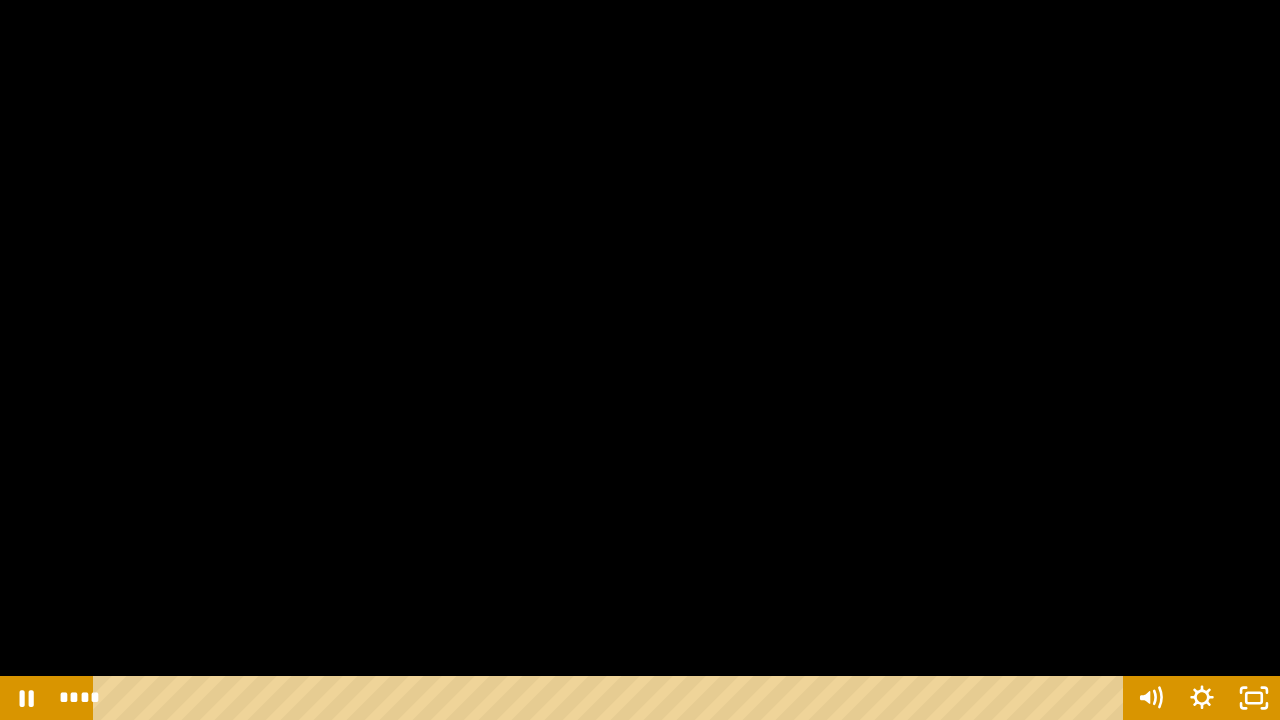 click at bounding box center [640, 360] 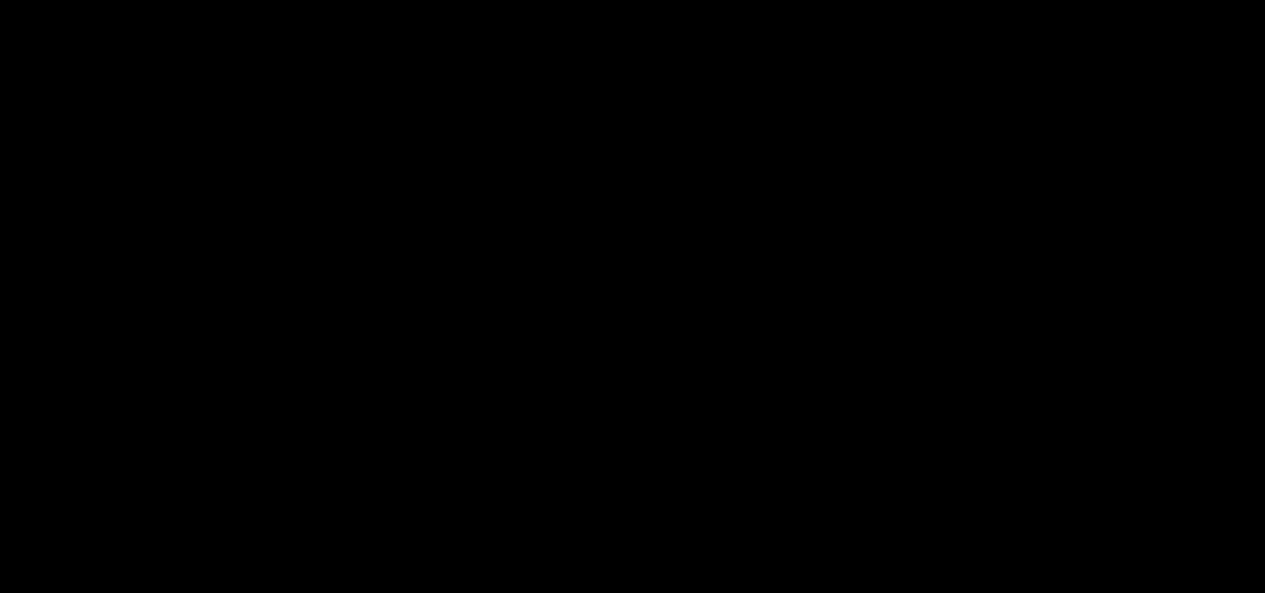 scroll, scrollTop: 1101, scrollLeft: 0, axis: vertical 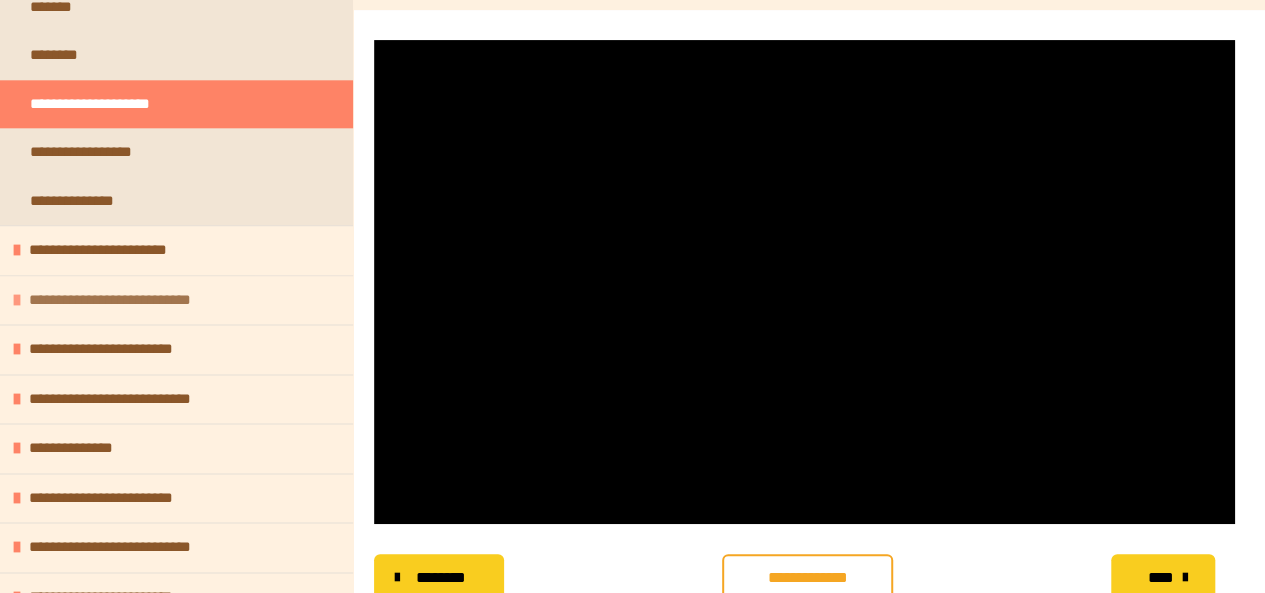 click on "**********" at bounding box center [128, 300] 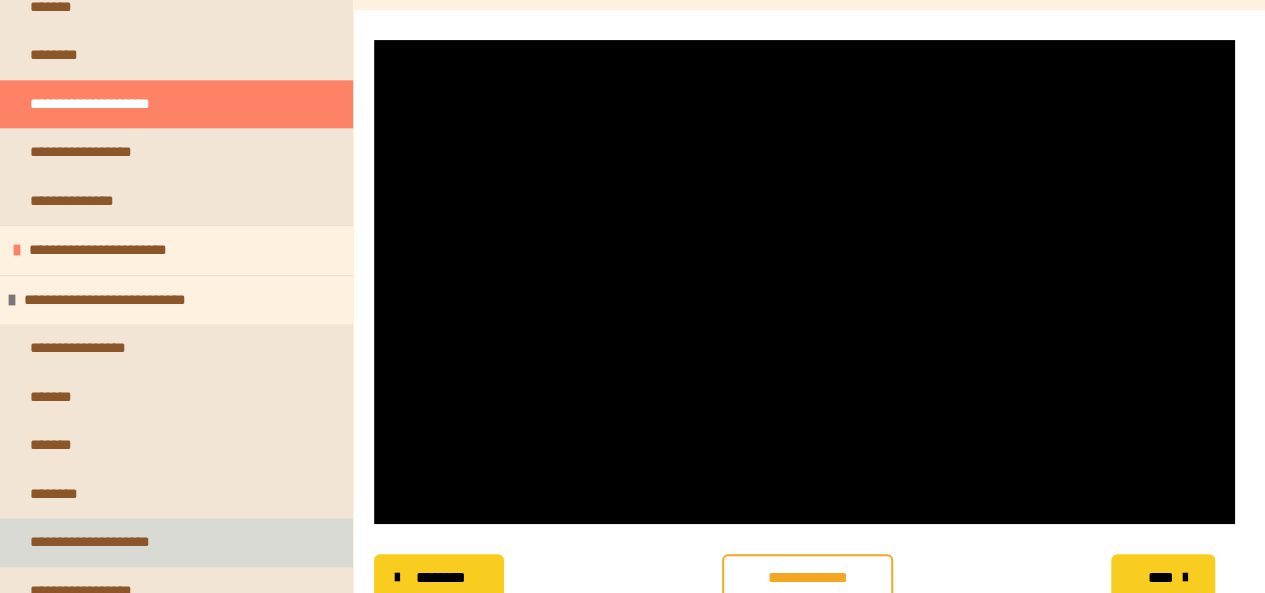 click on "**********" at bounding box center (102, 542) 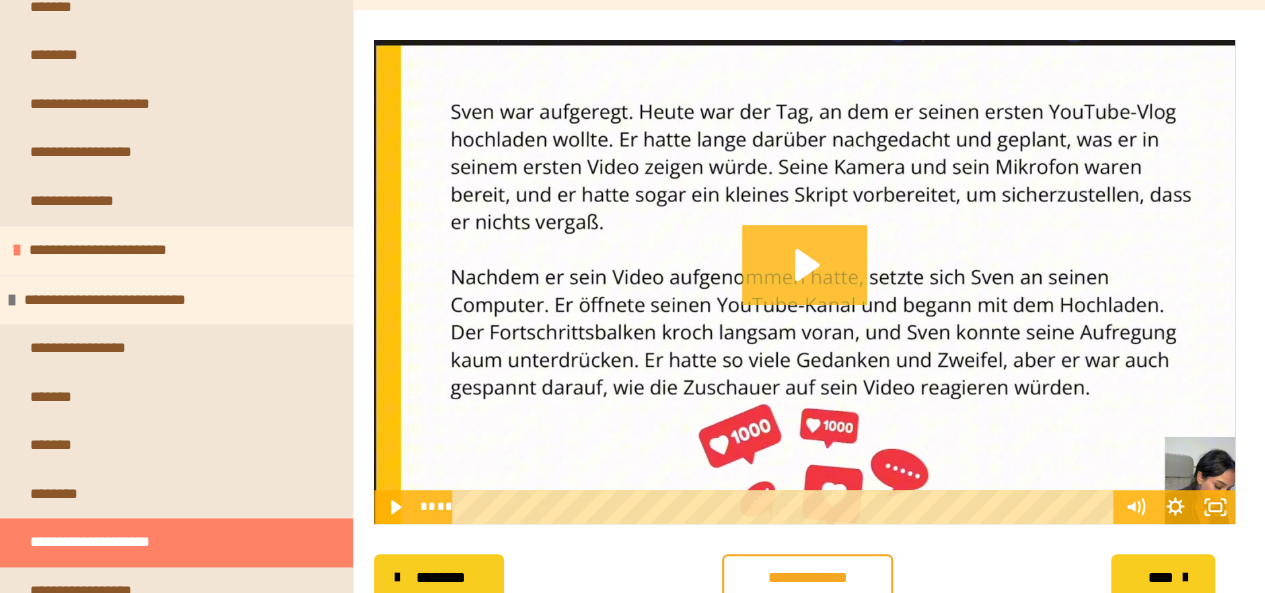 click 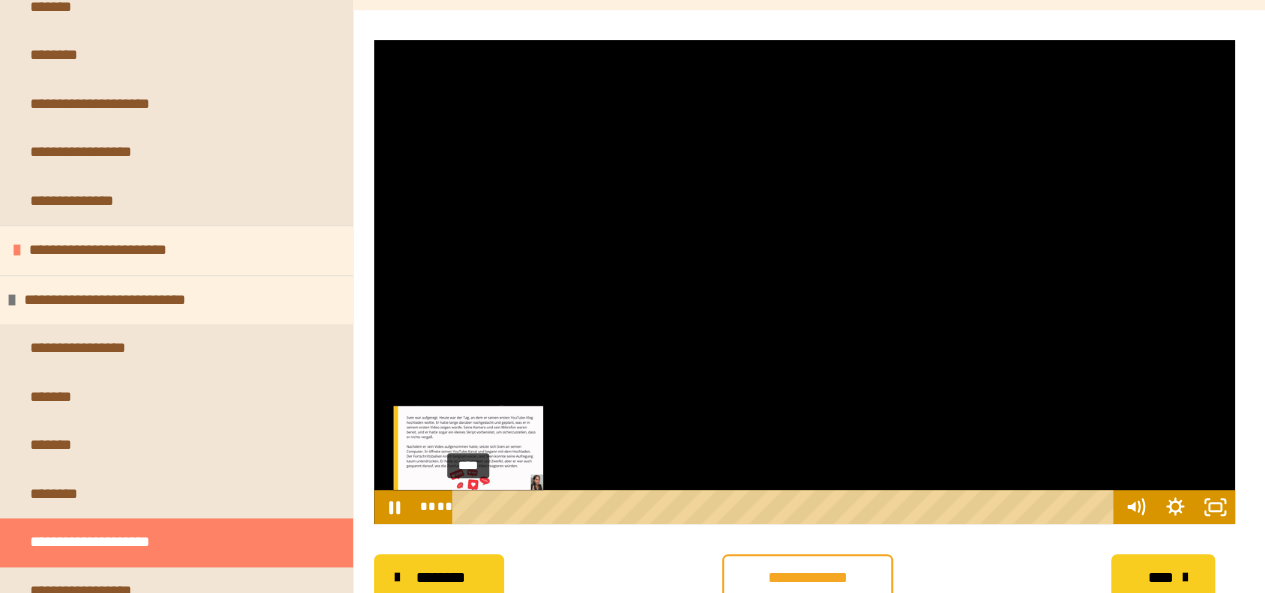 click on "**** ****" at bounding box center (764, 507) 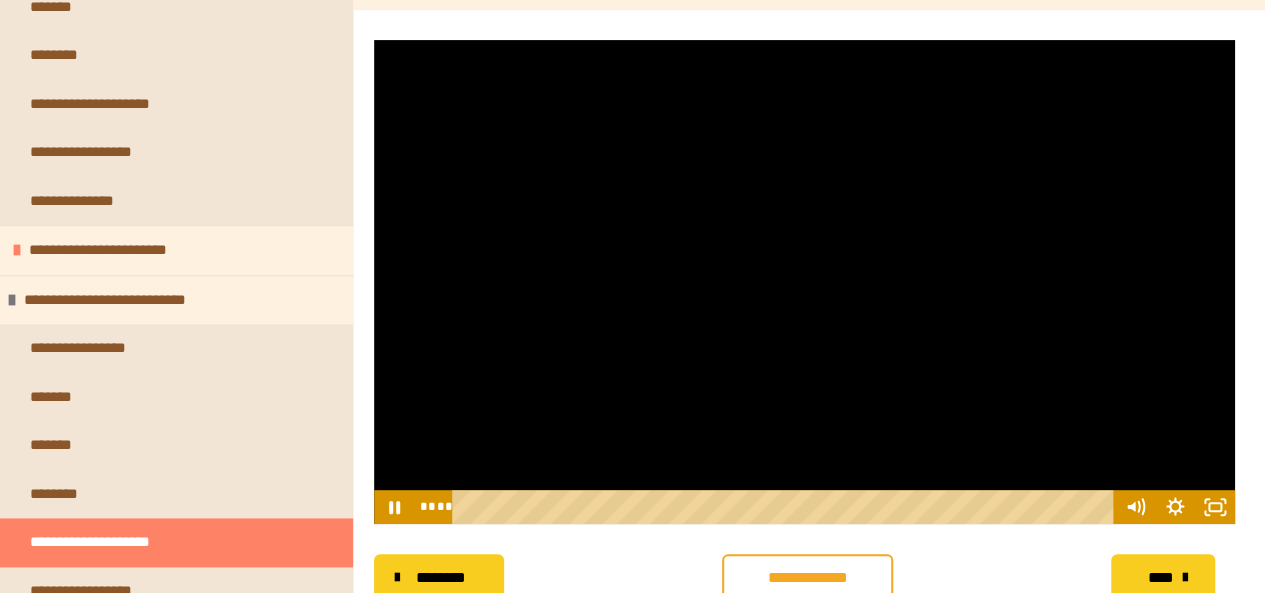click at bounding box center [804, 282] 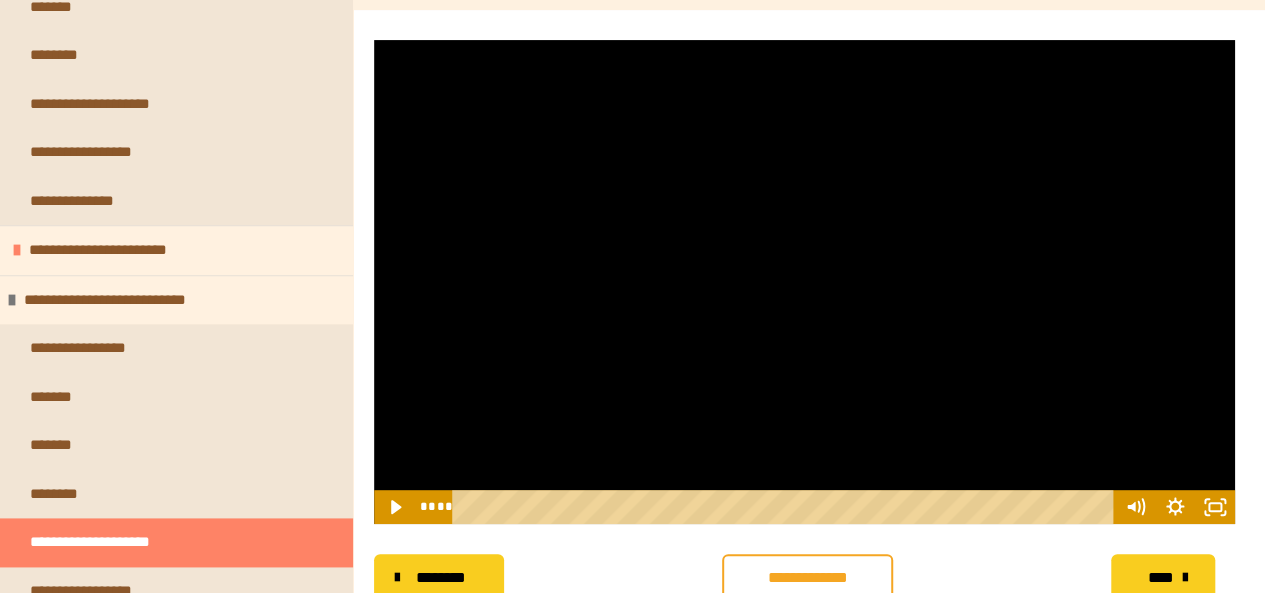 click at bounding box center [804, 282] 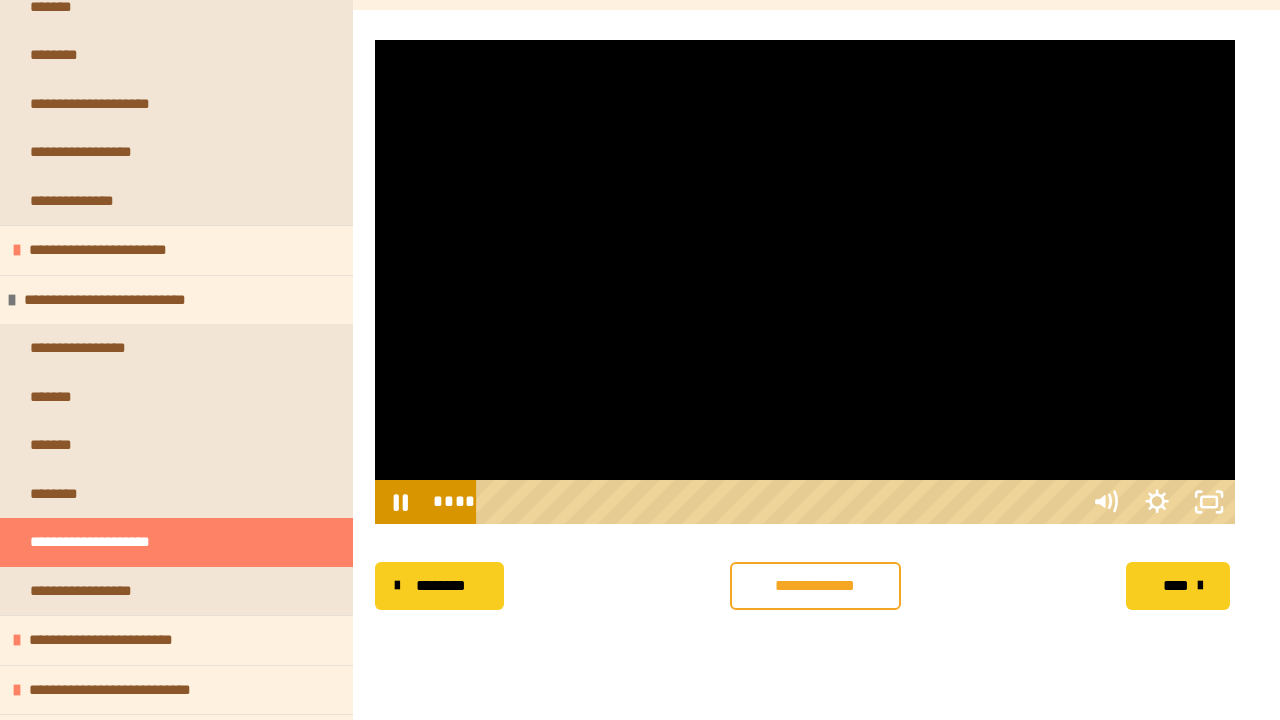 type 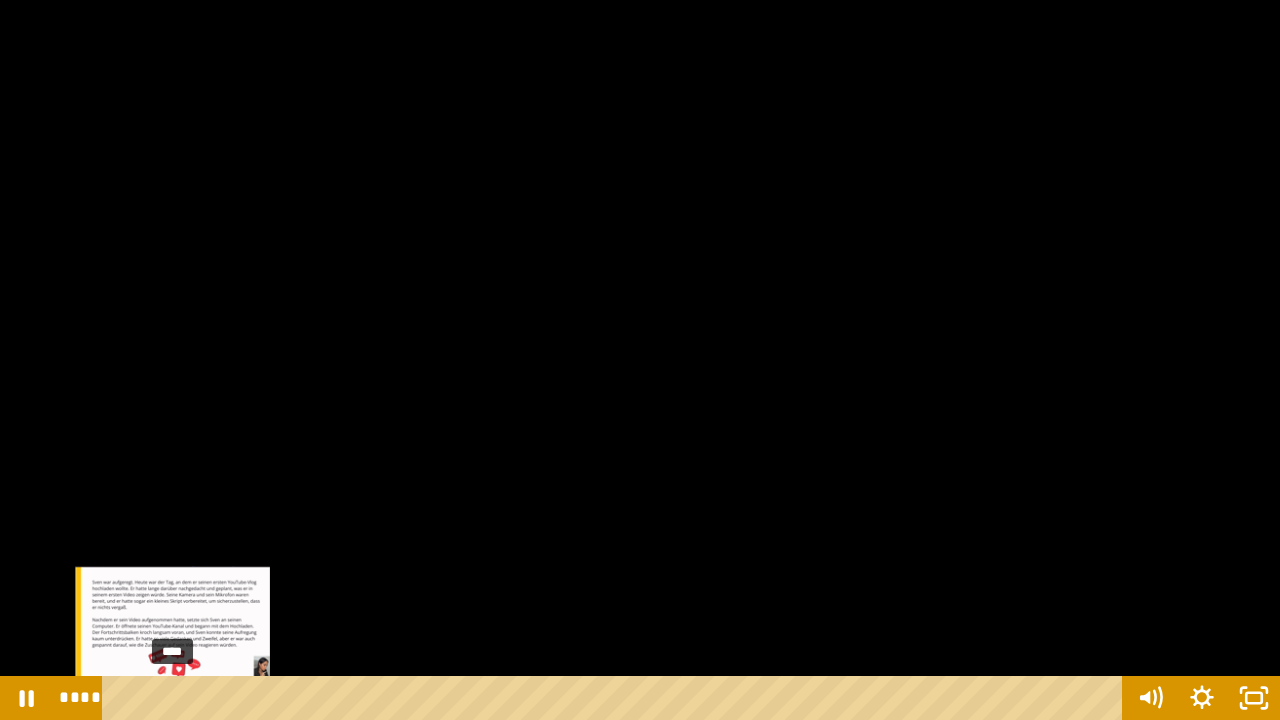 click on "****" at bounding box center [616, 698] 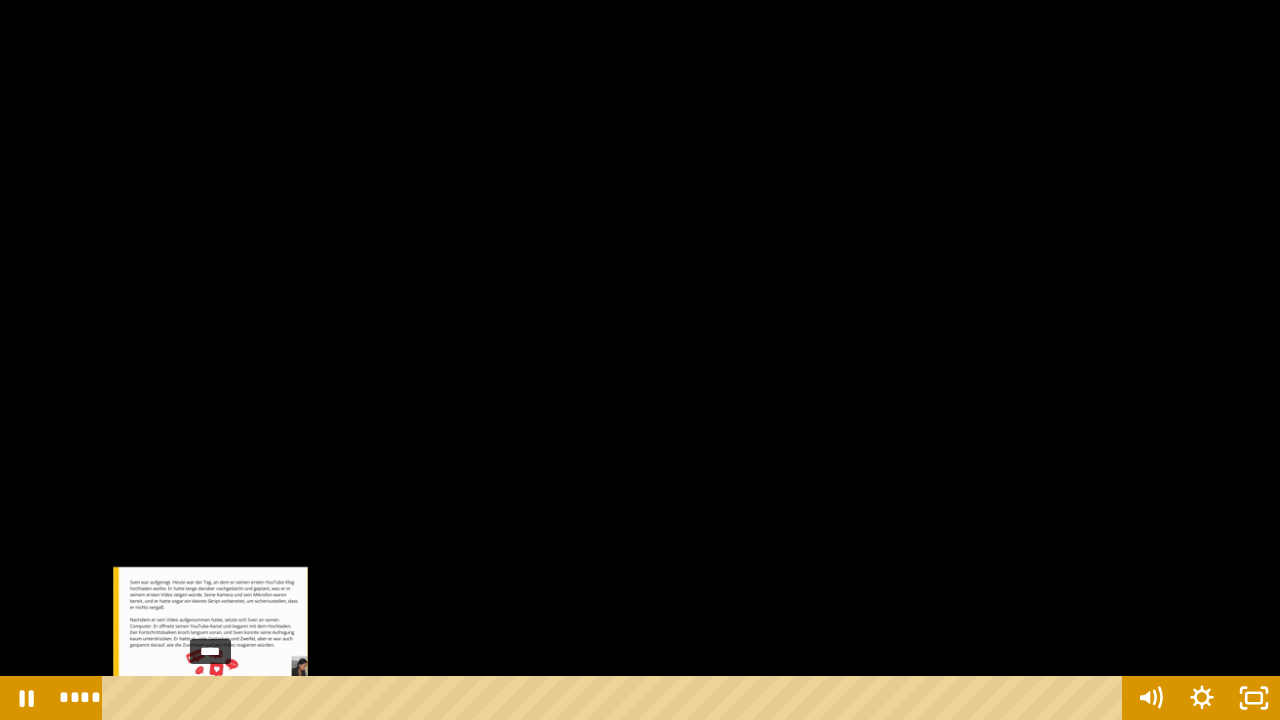 click on "****" at bounding box center (616, 698) 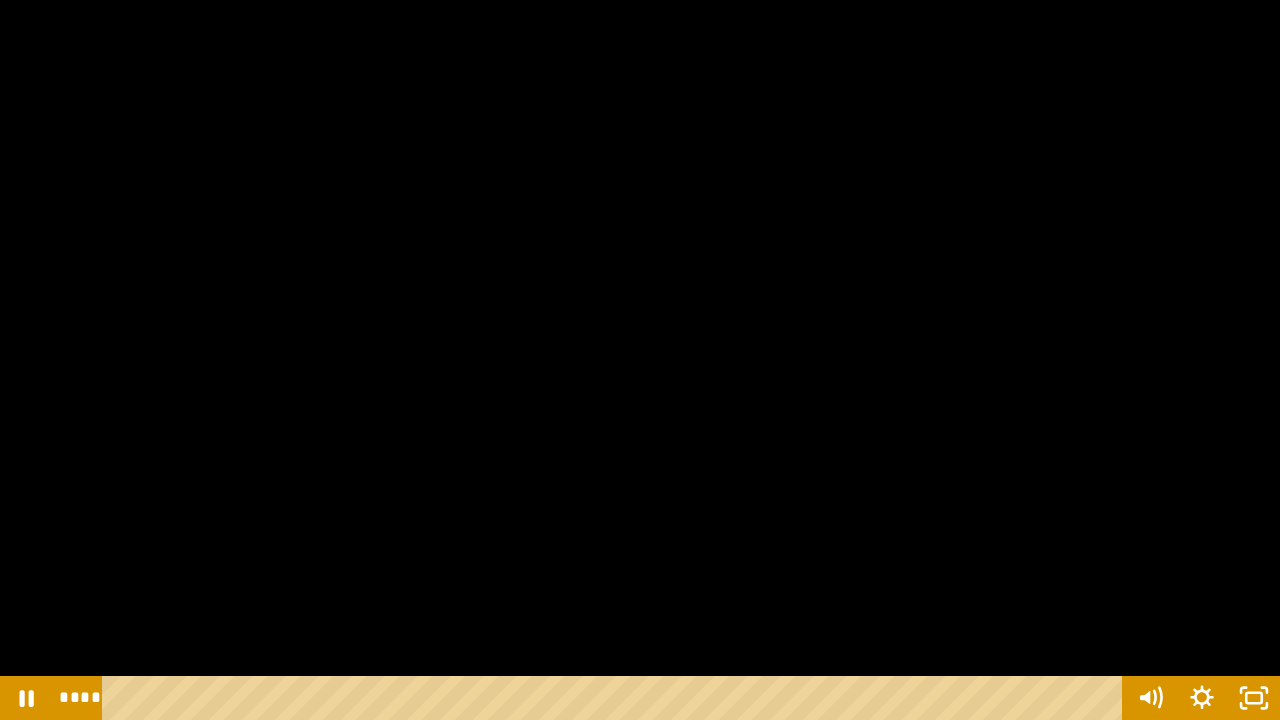 click at bounding box center (640, 360) 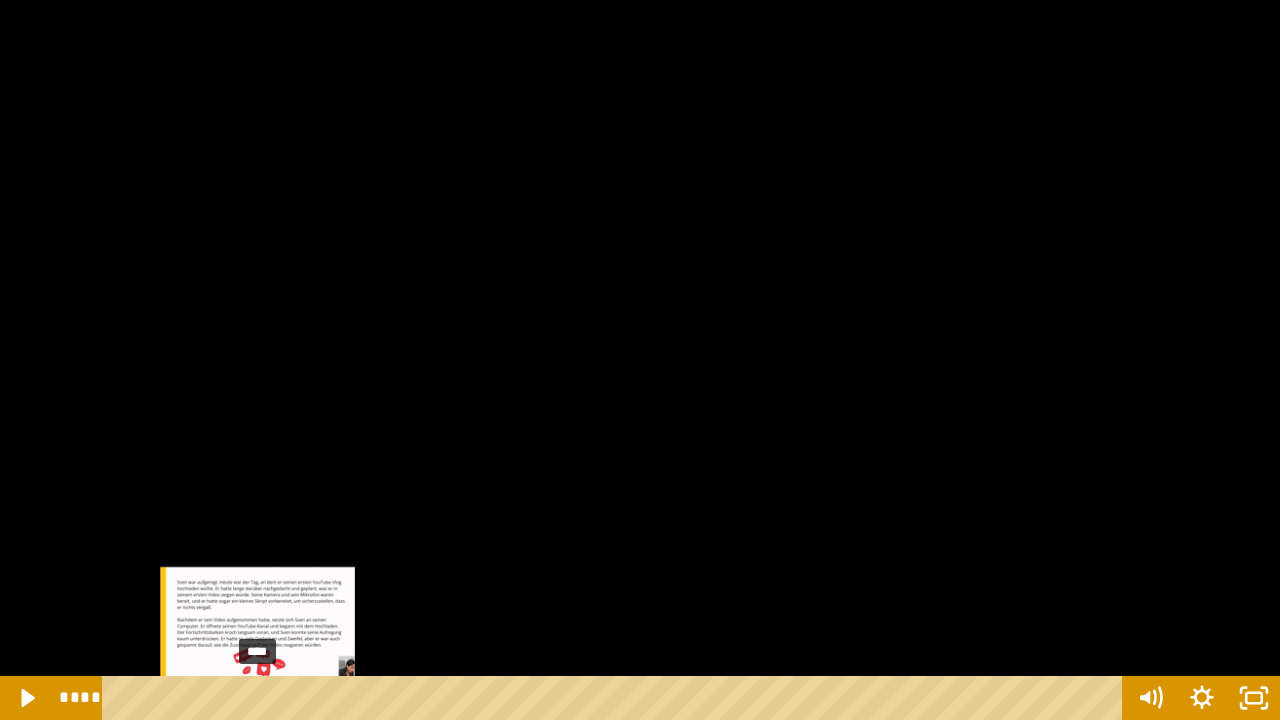 click on "****" at bounding box center [616, 698] 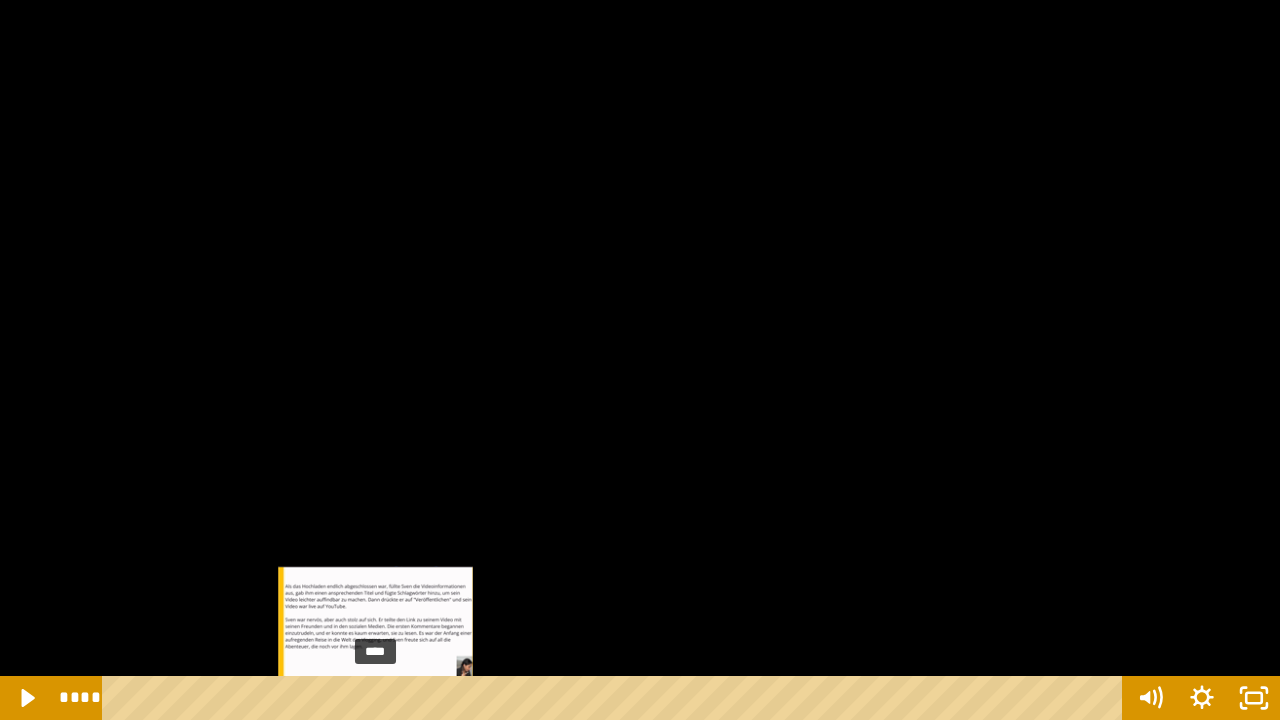 click on "****" at bounding box center [616, 698] 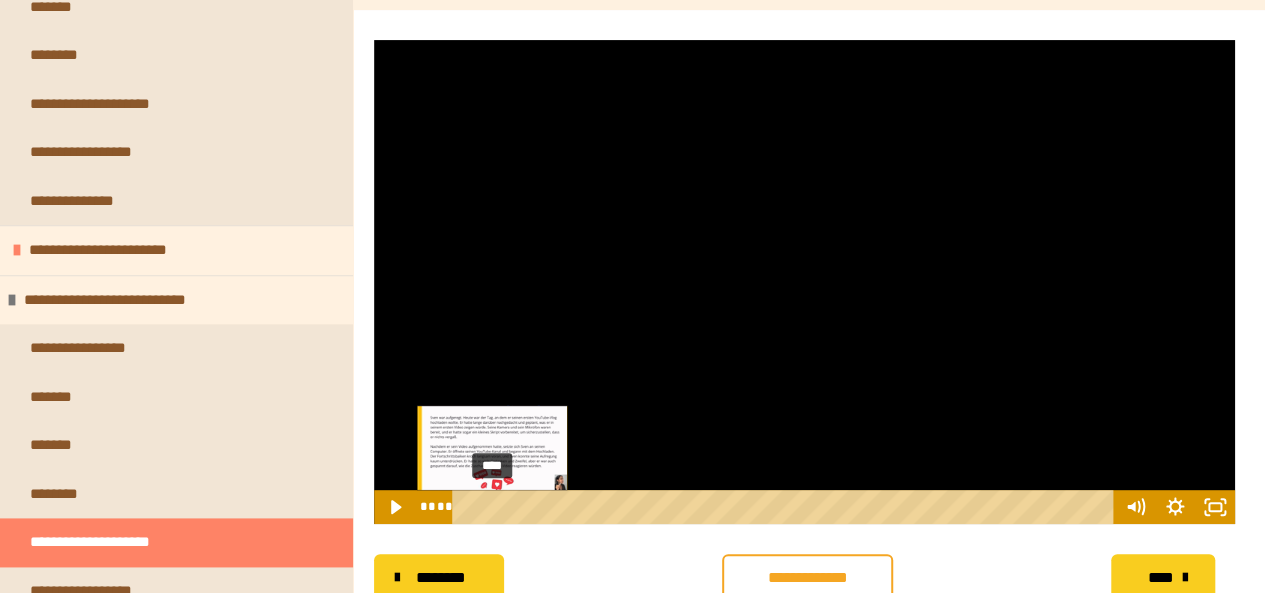 click on "**** ****" at bounding box center [804, 507] 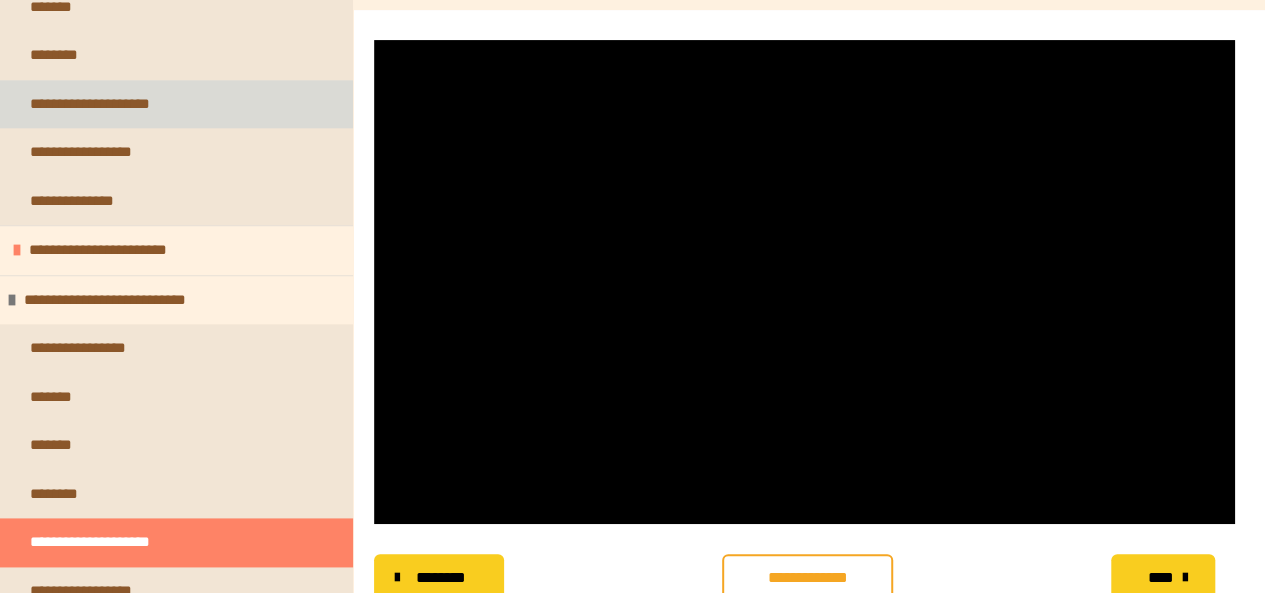 click on "**********" at bounding box center (176, 104) 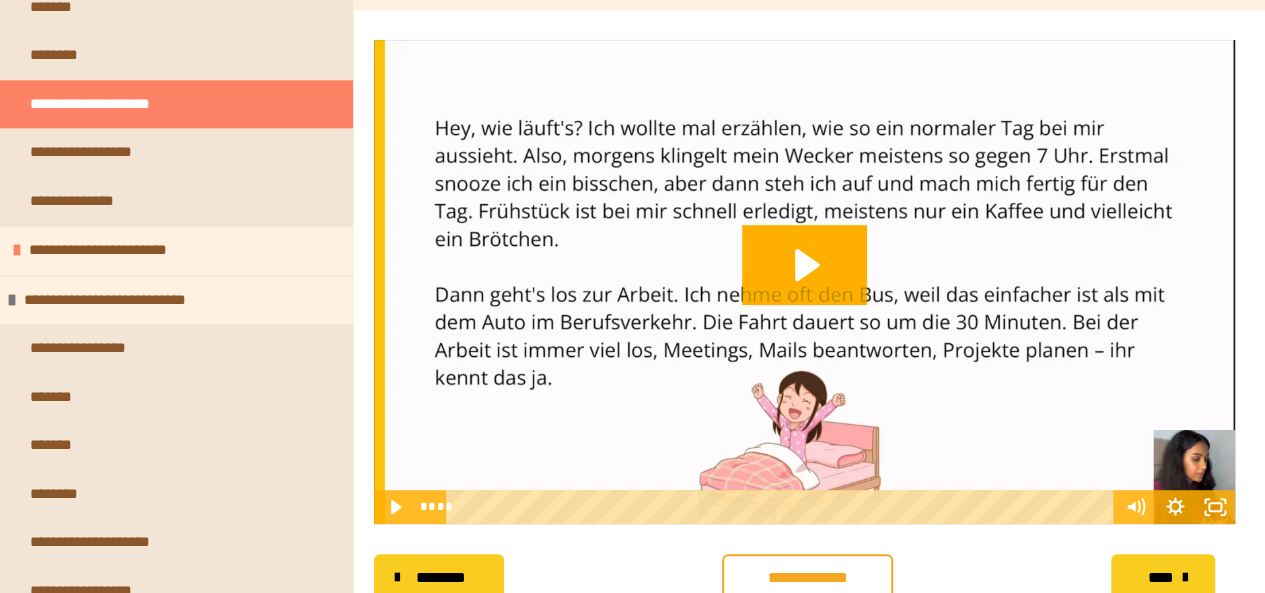 click on "**** ****" at bounding box center [804, 507] 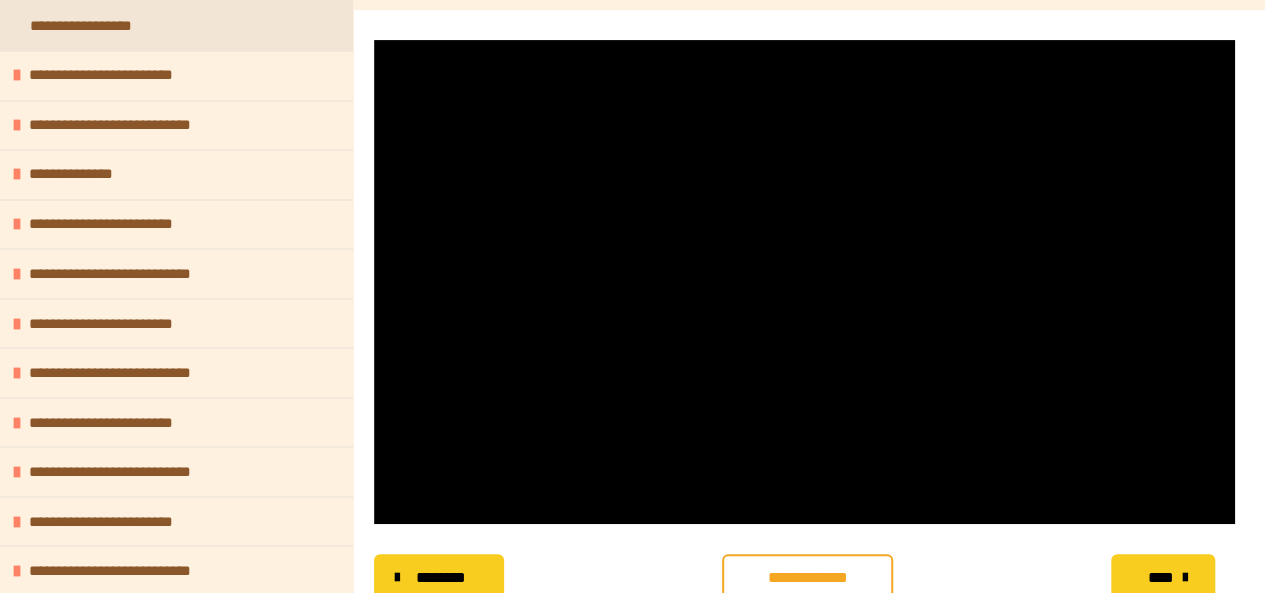 scroll, scrollTop: 1726, scrollLeft: 0, axis: vertical 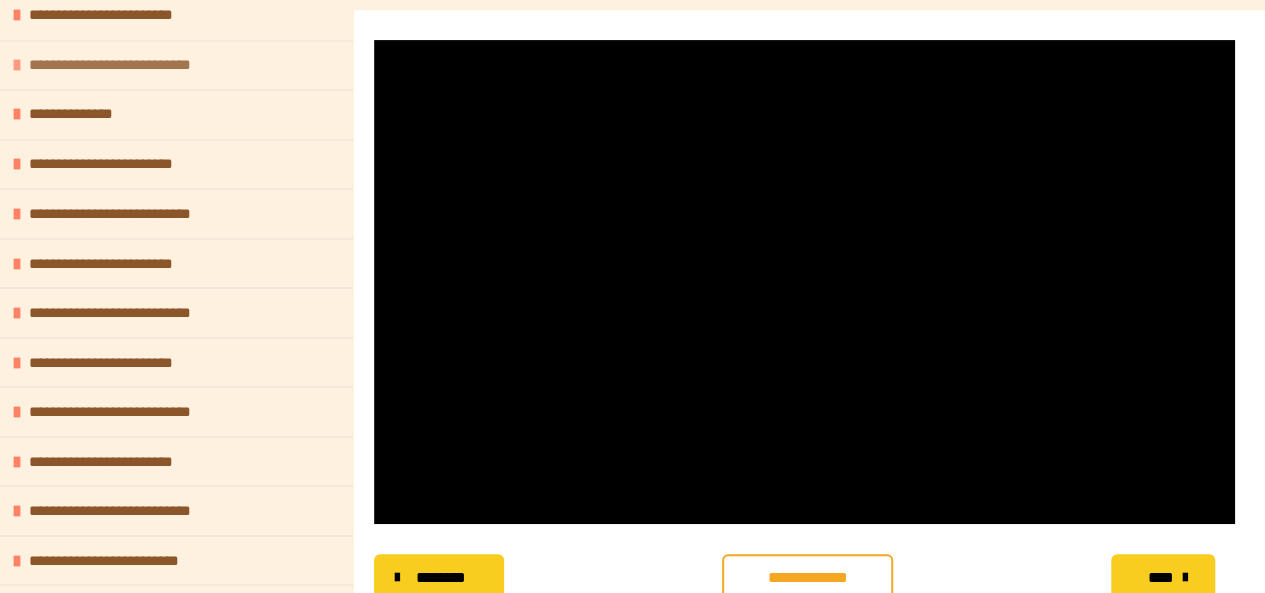 click on "**********" at bounding box center [127, 65] 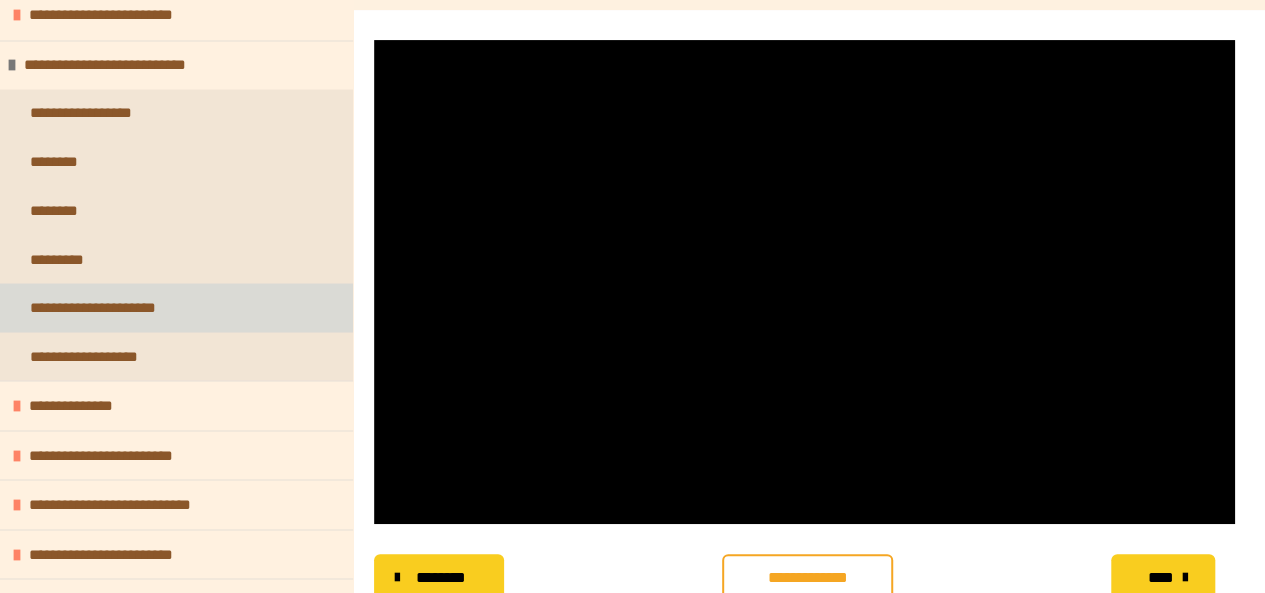click on "**********" at bounding box center (176, 307) 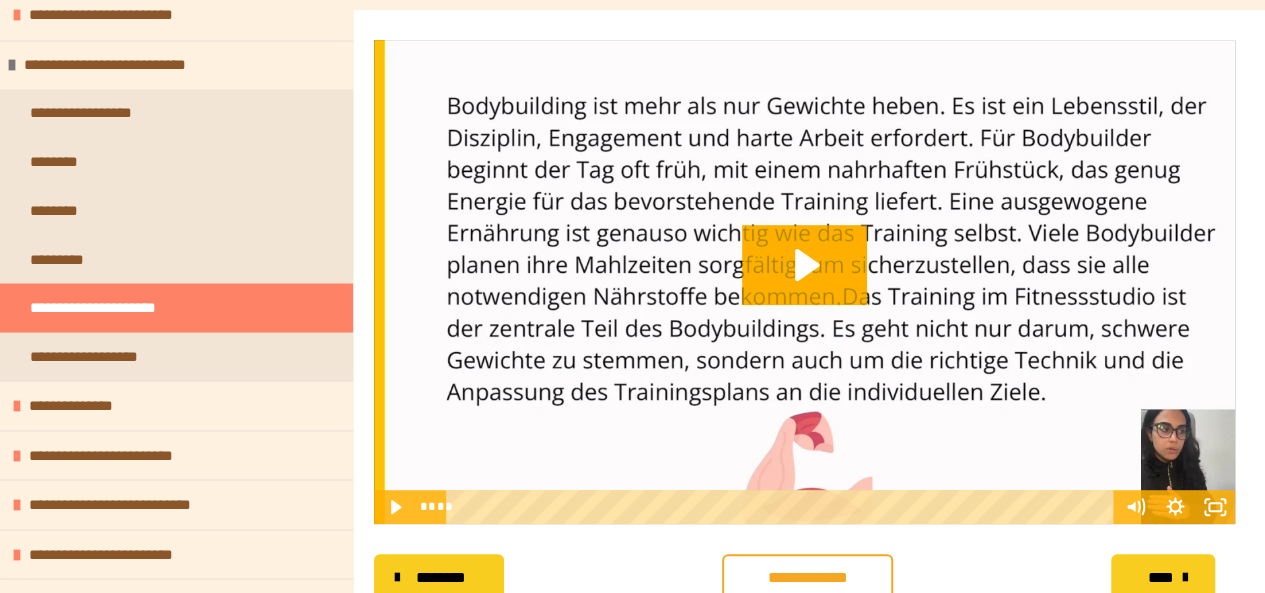 scroll, scrollTop: 1990, scrollLeft: 0, axis: vertical 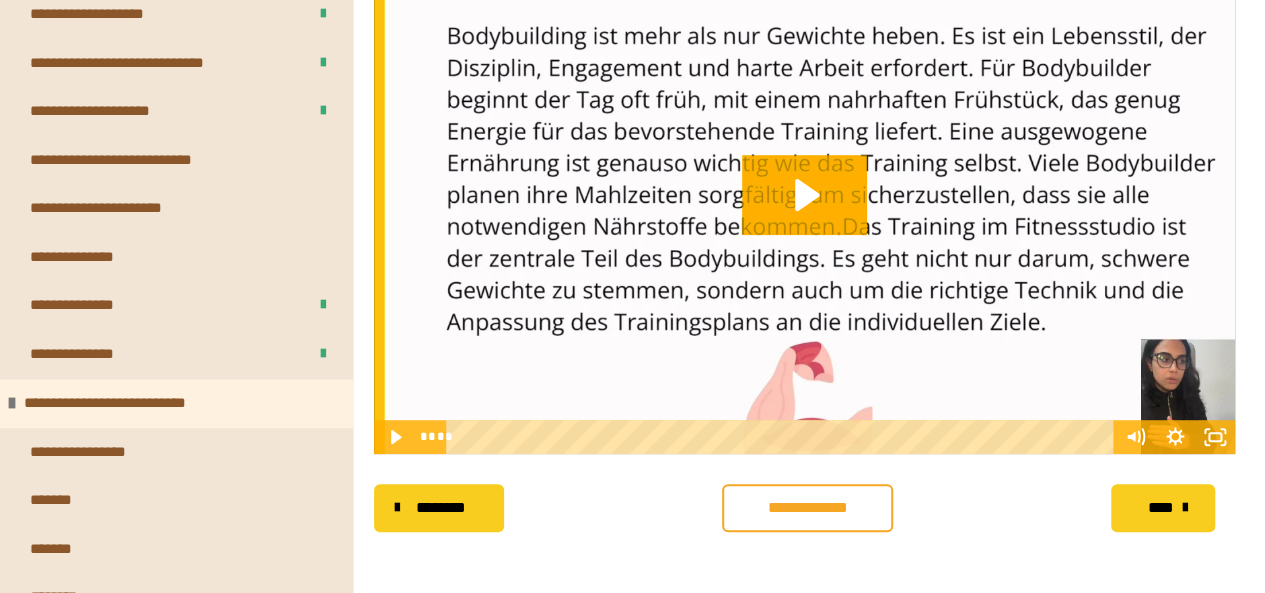 click on "**********" at bounding box center (176, 452) 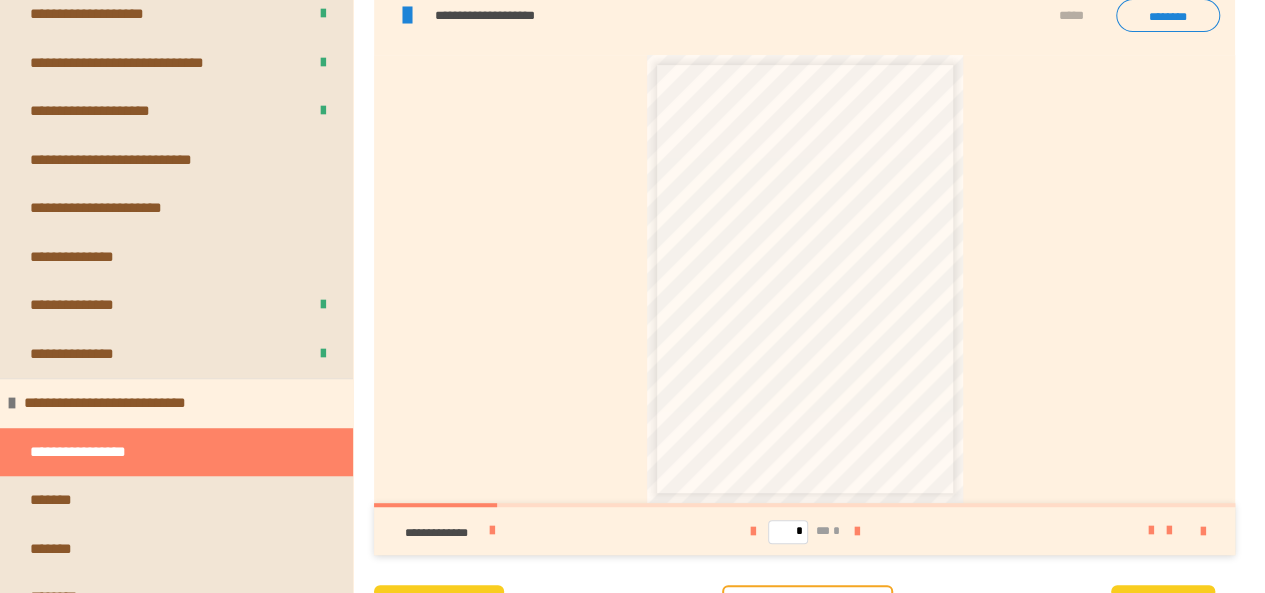 scroll, scrollTop: 357, scrollLeft: 0, axis: vertical 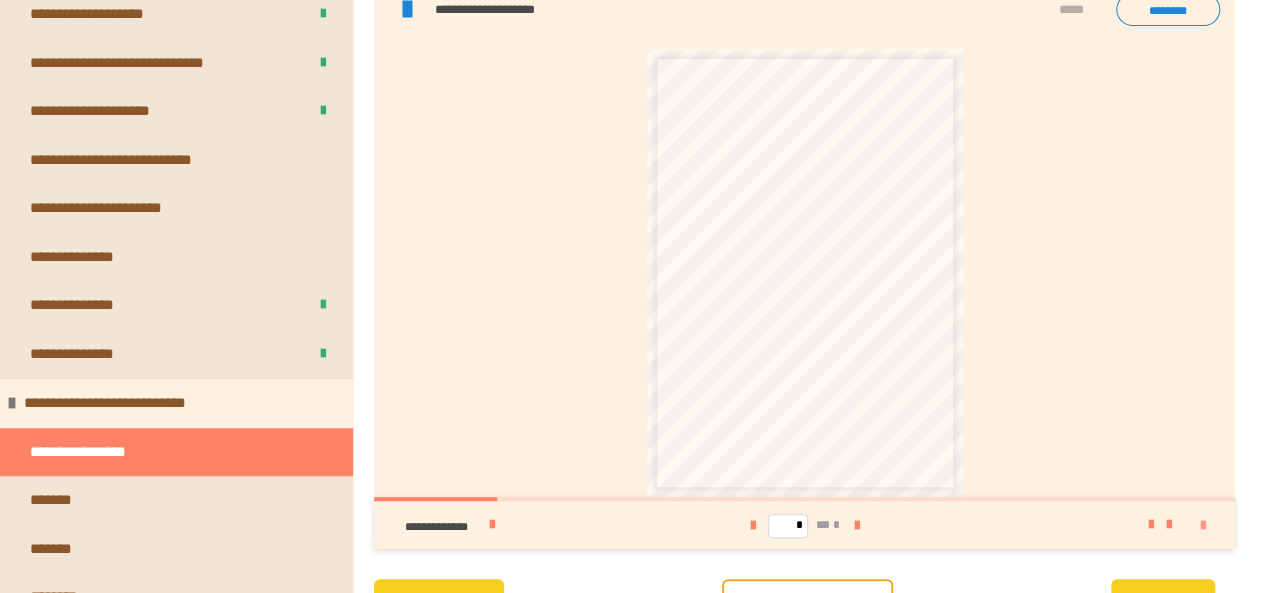 click at bounding box center (1191, 525) 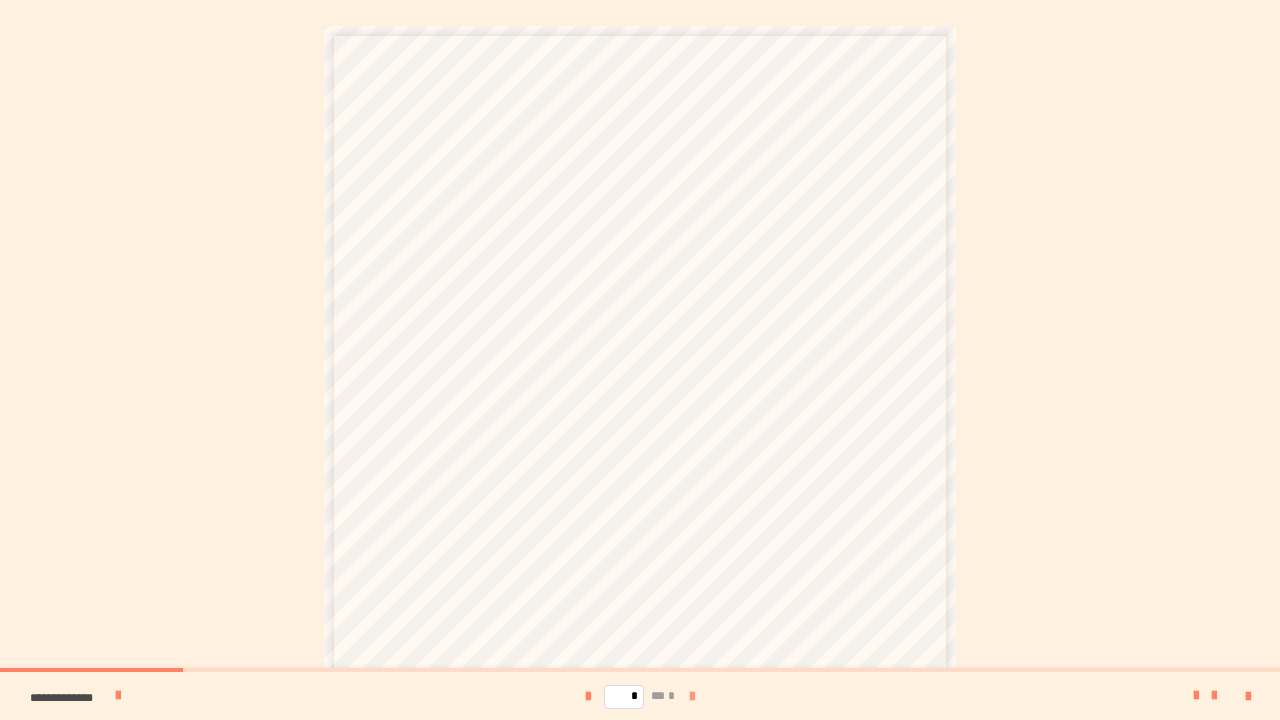 click at bounding box center [692, 697] 